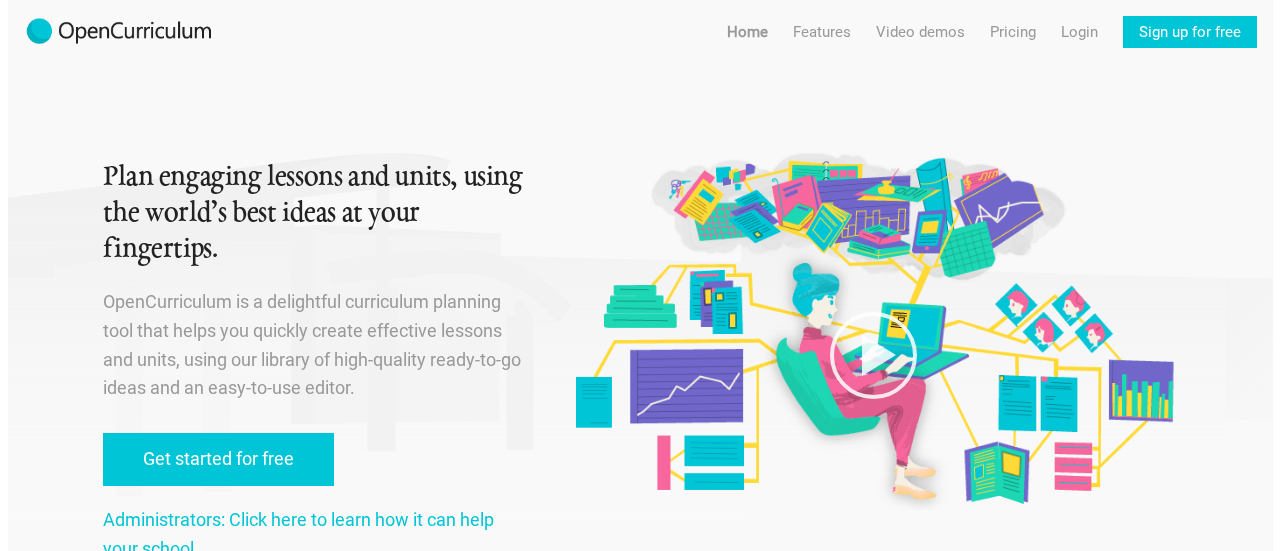scroll, scrollTop: 0, scrollLeft: 0, axis: both 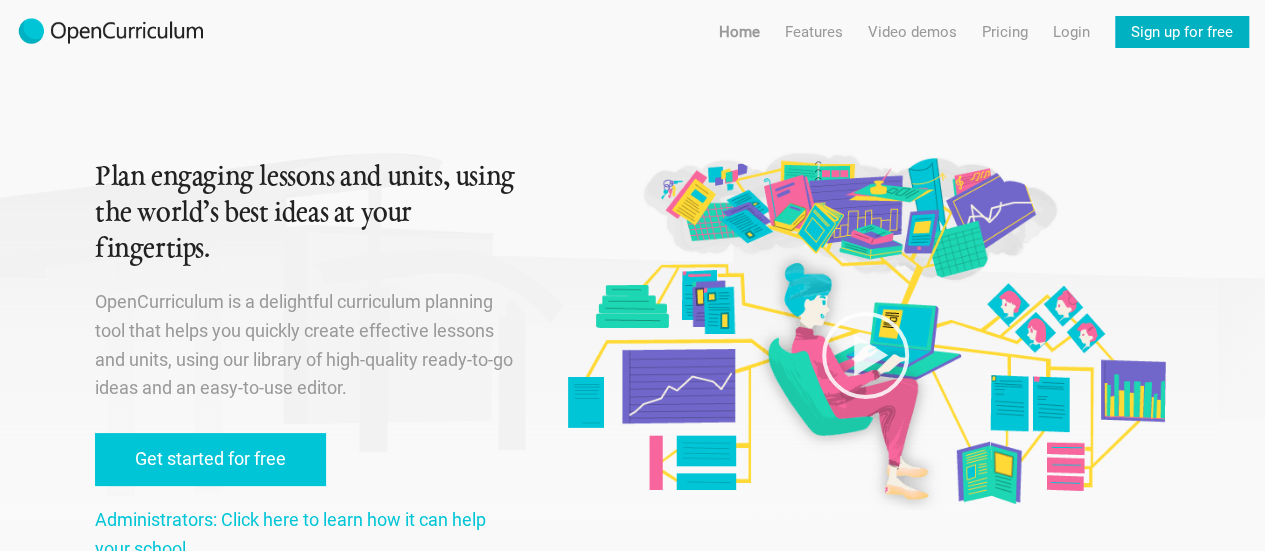 click on "Sign up for free" at bounding box center (1182, 32) 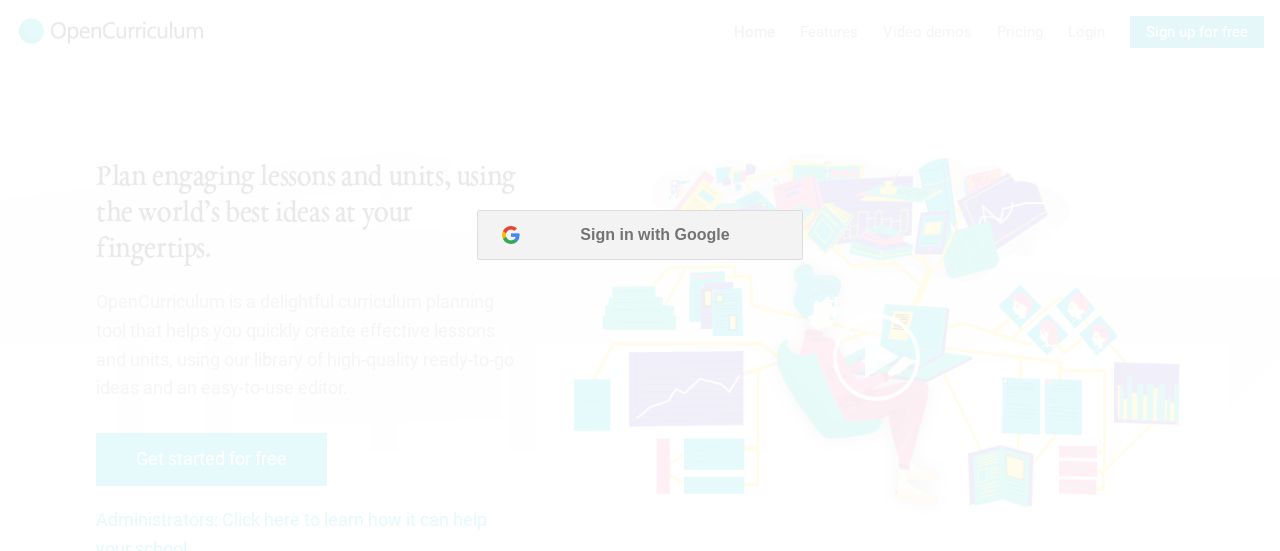 scroll, scrollTop: 0, scrollLeft: 0, axis: both 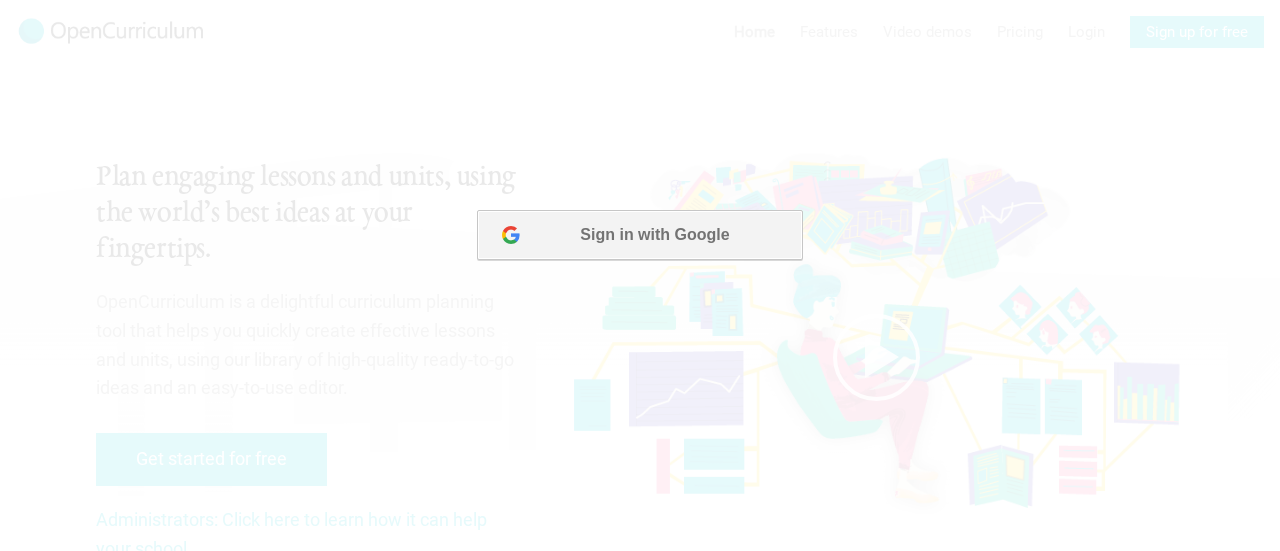 click on "Sign in with Google" at bounding box center [639, 235] 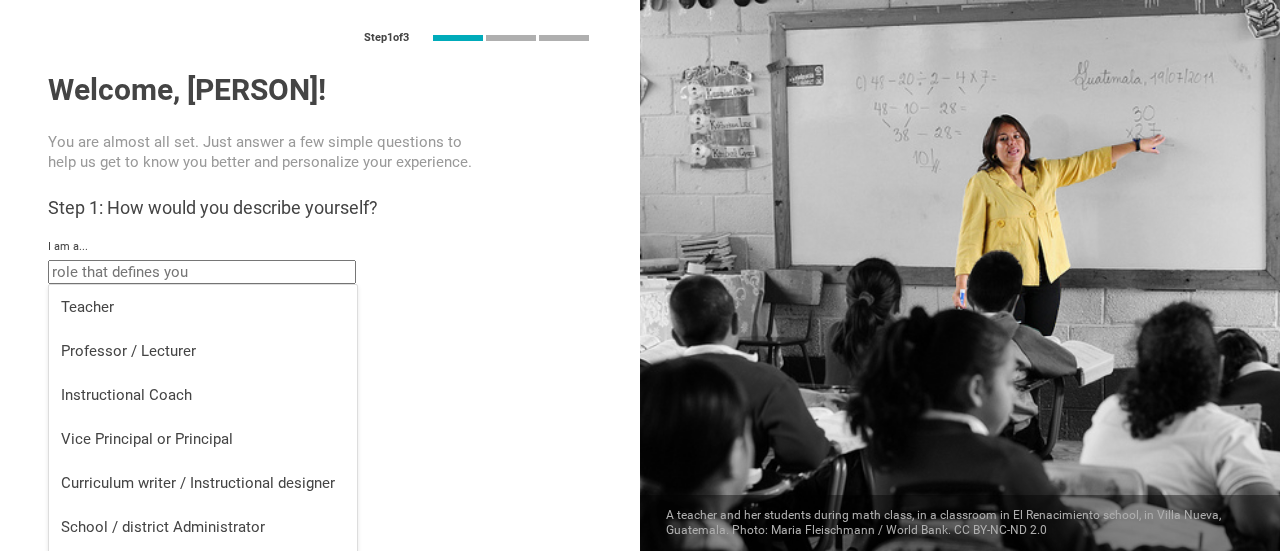 click at bounding box center (202, 272) 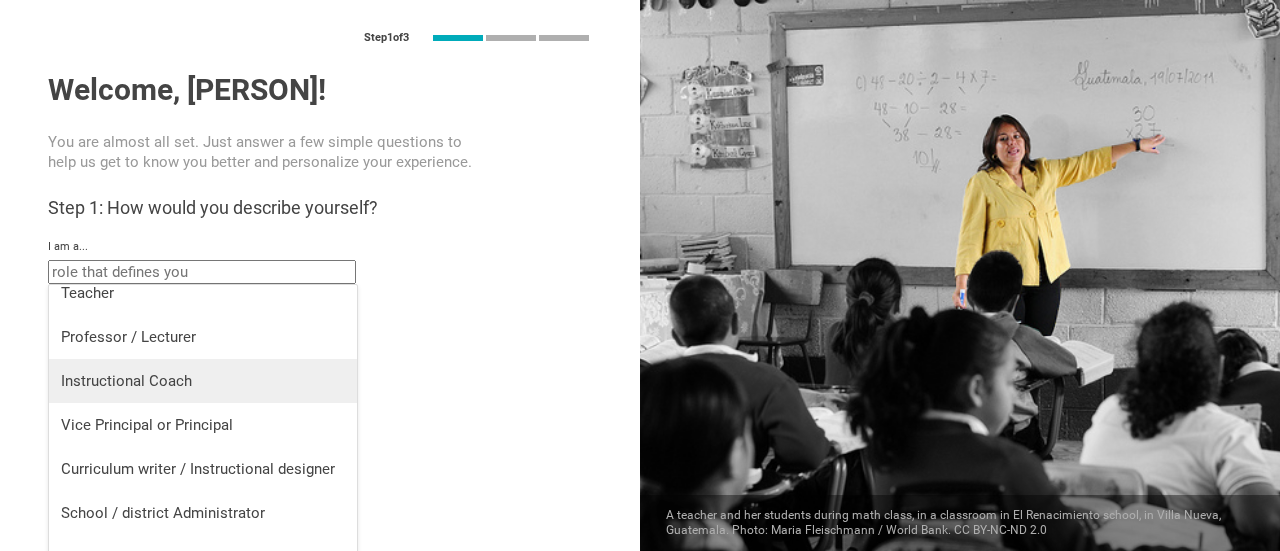 scroll, scrollTop: 0, scrollLeft: 0, axis: both 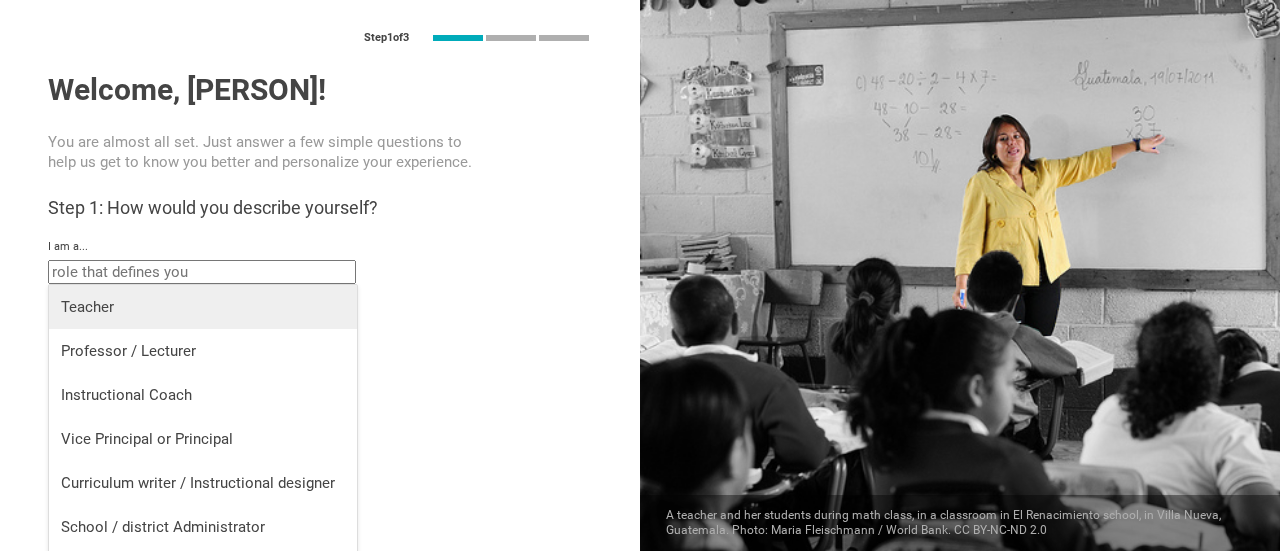 click on "Teacher" at bounding box center [203, 307] 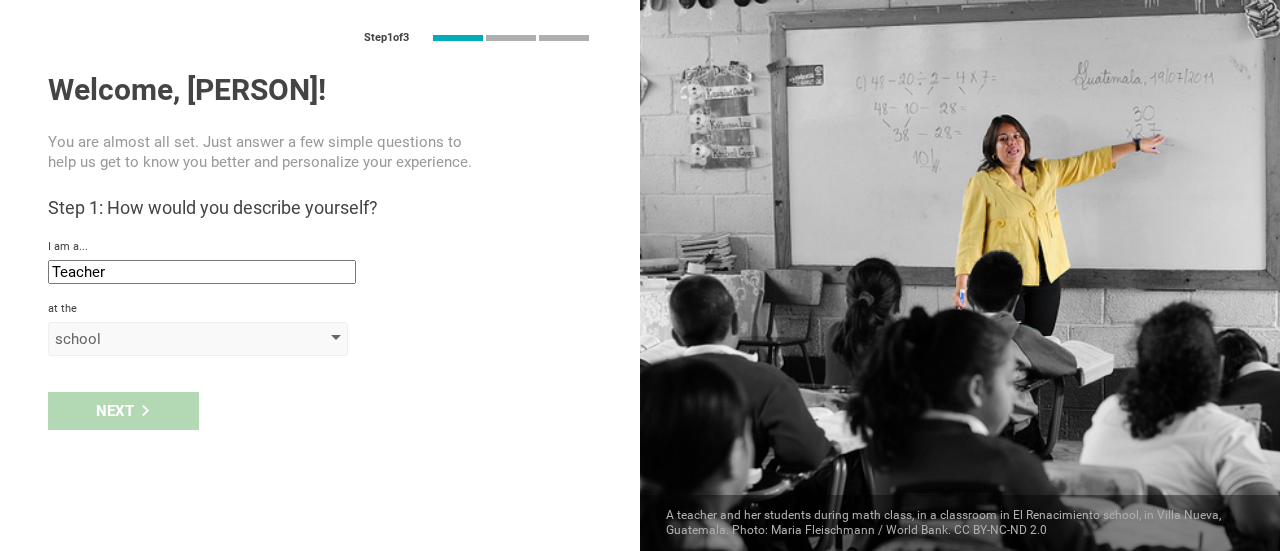 click on "school" at bounding box center (169, 339) 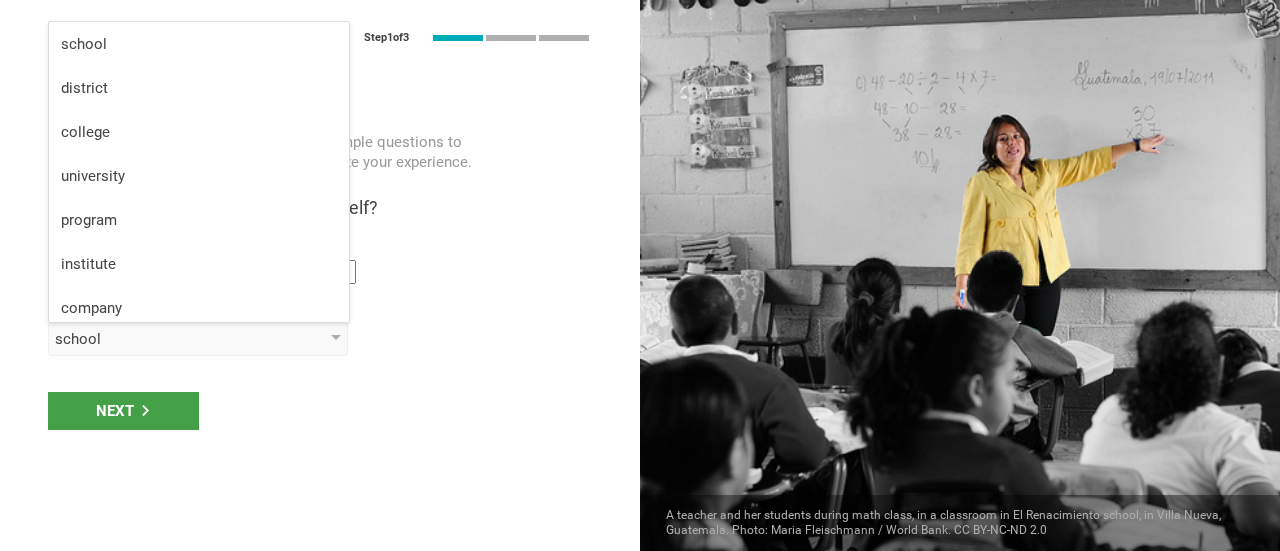 click on "Next" at bounding box center (320, 411) 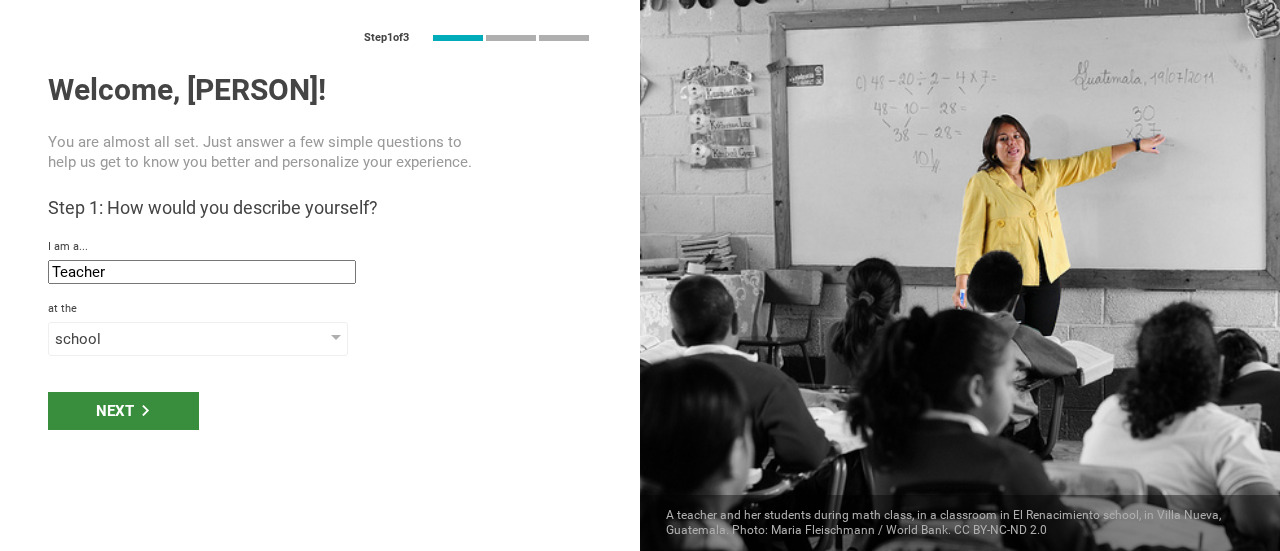 click on "Next" at bounding box center (123, 411) 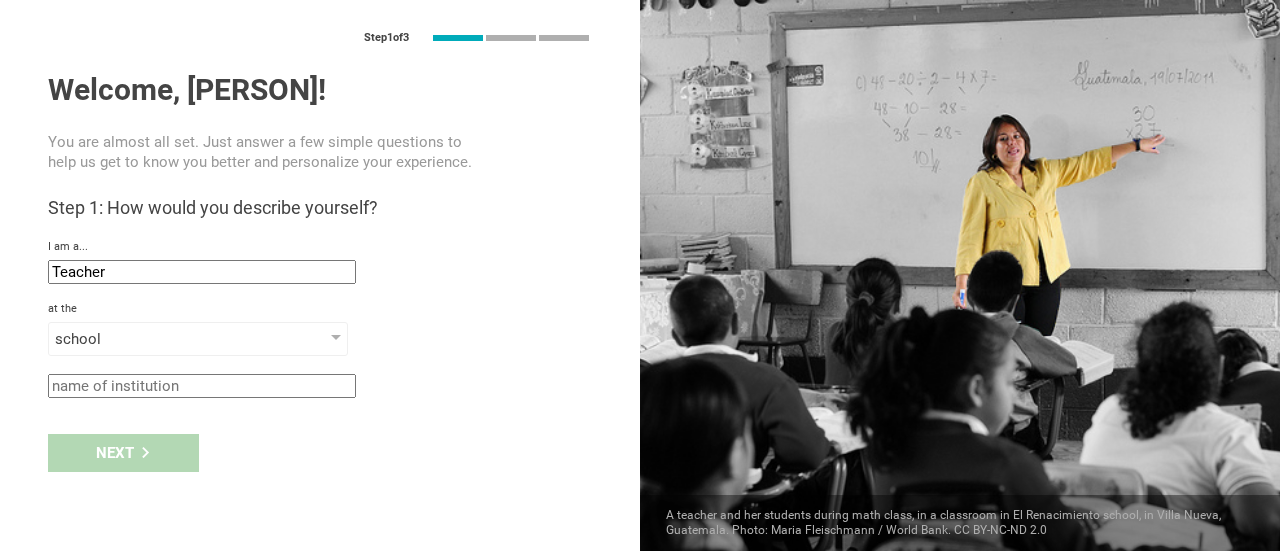 click 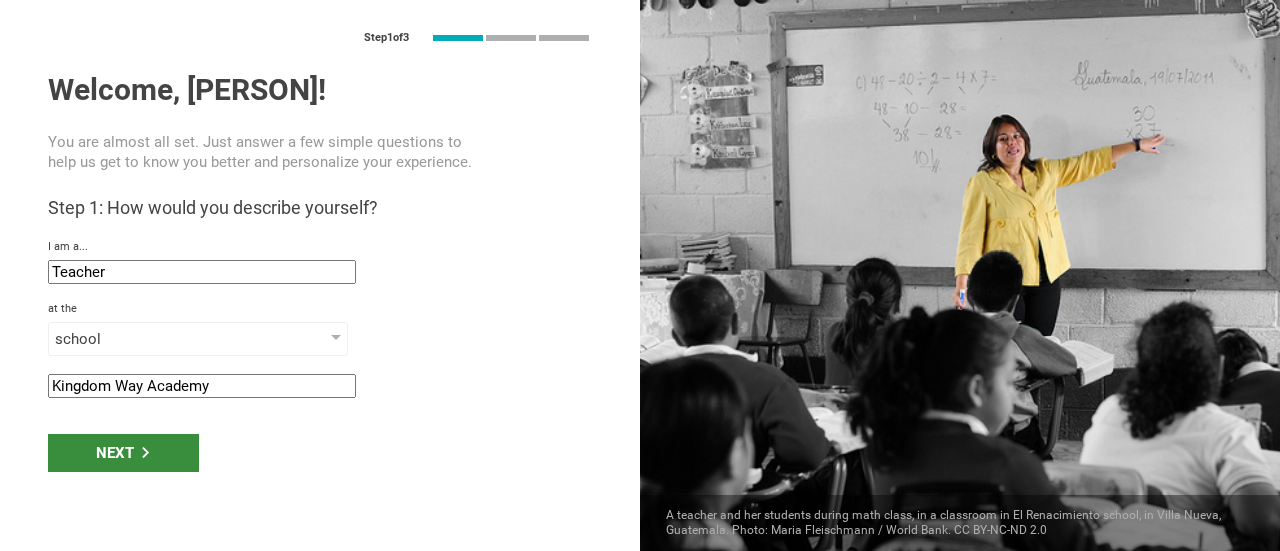 type on "[ORG]" 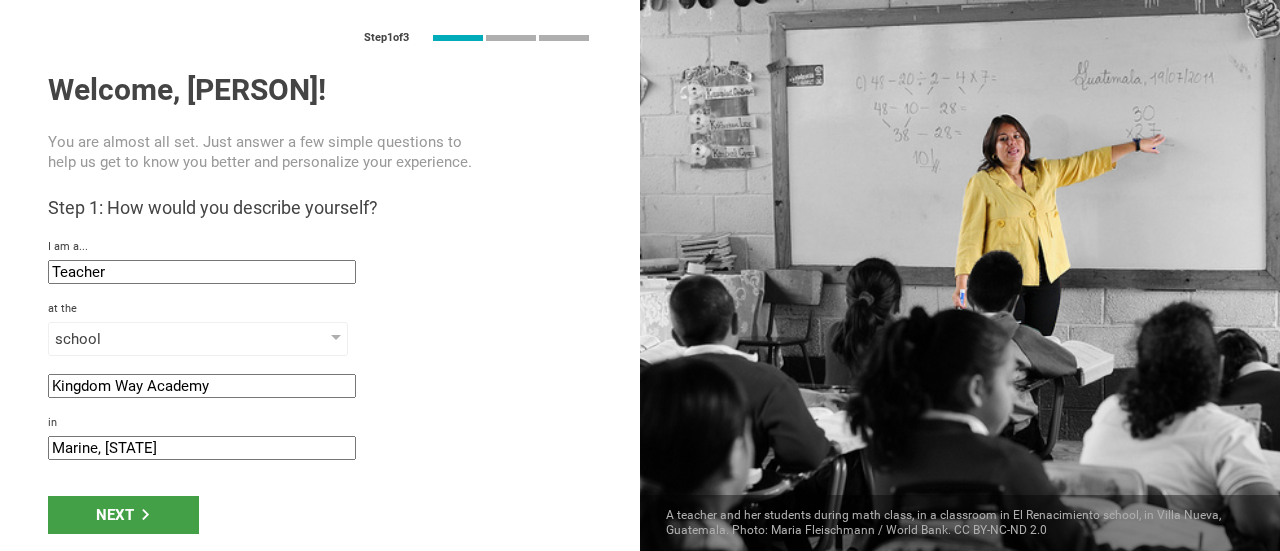 click on "Marine, Illinois" 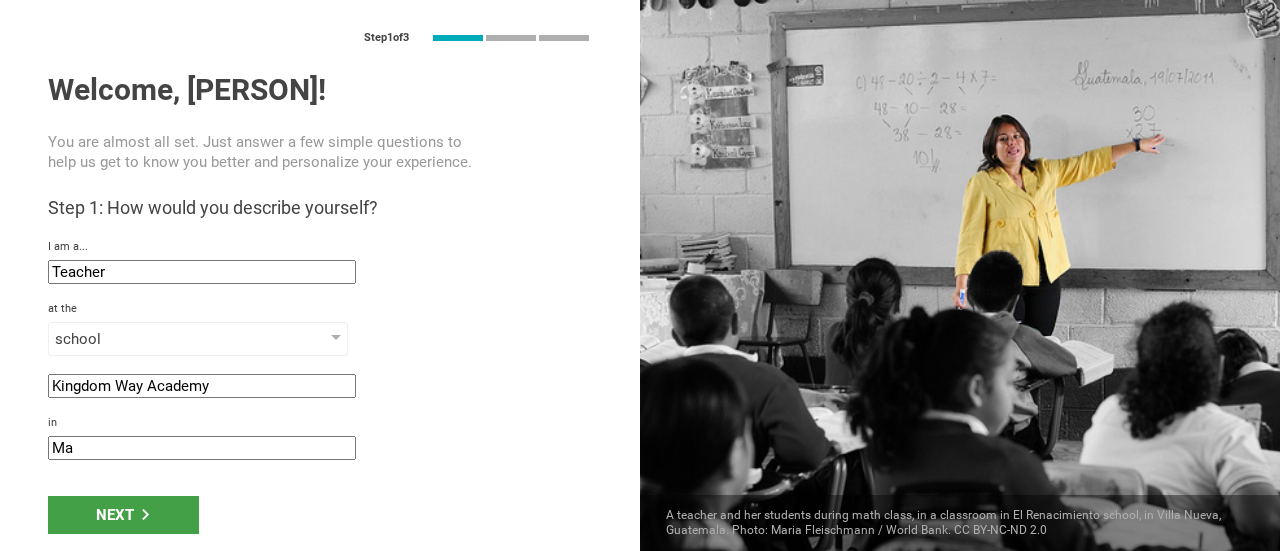 type on "M" 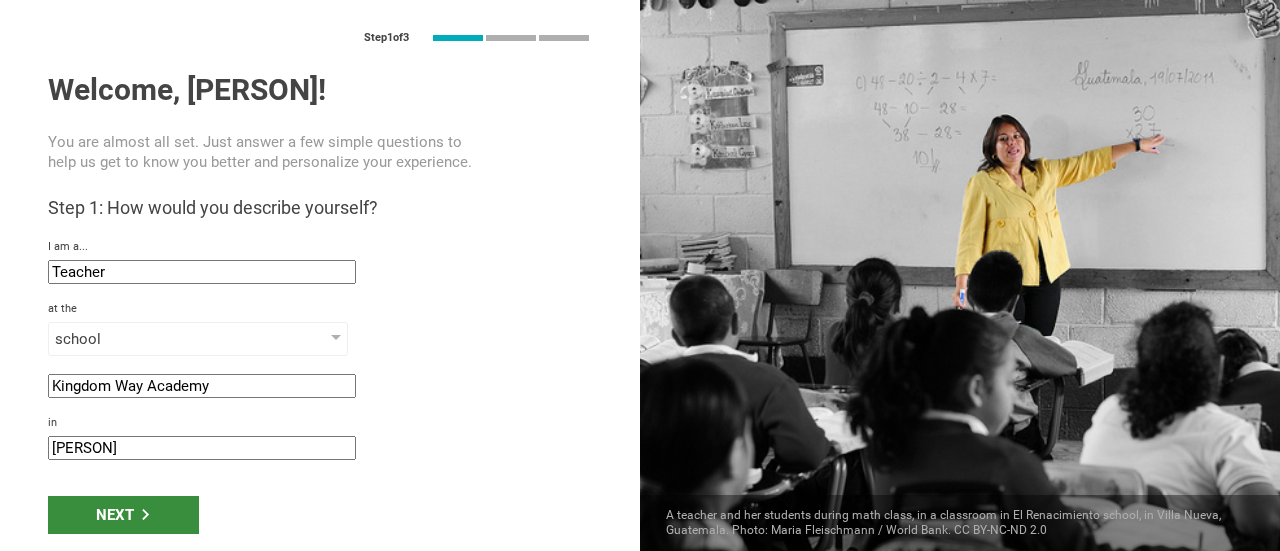 type on "[CITY]" 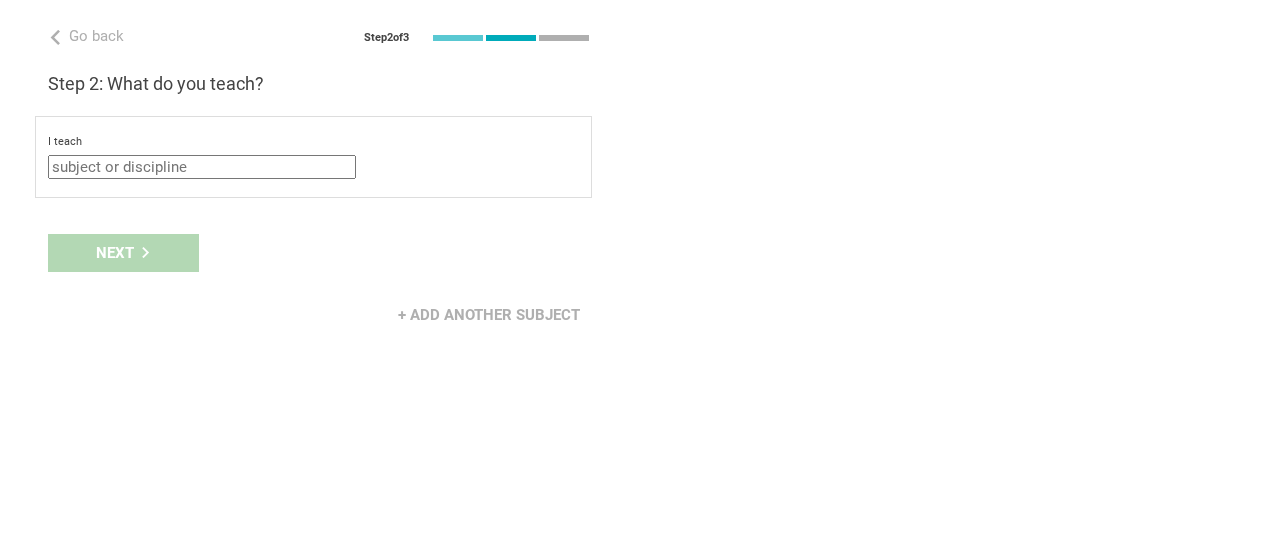 click at bounding box center (202, 167) 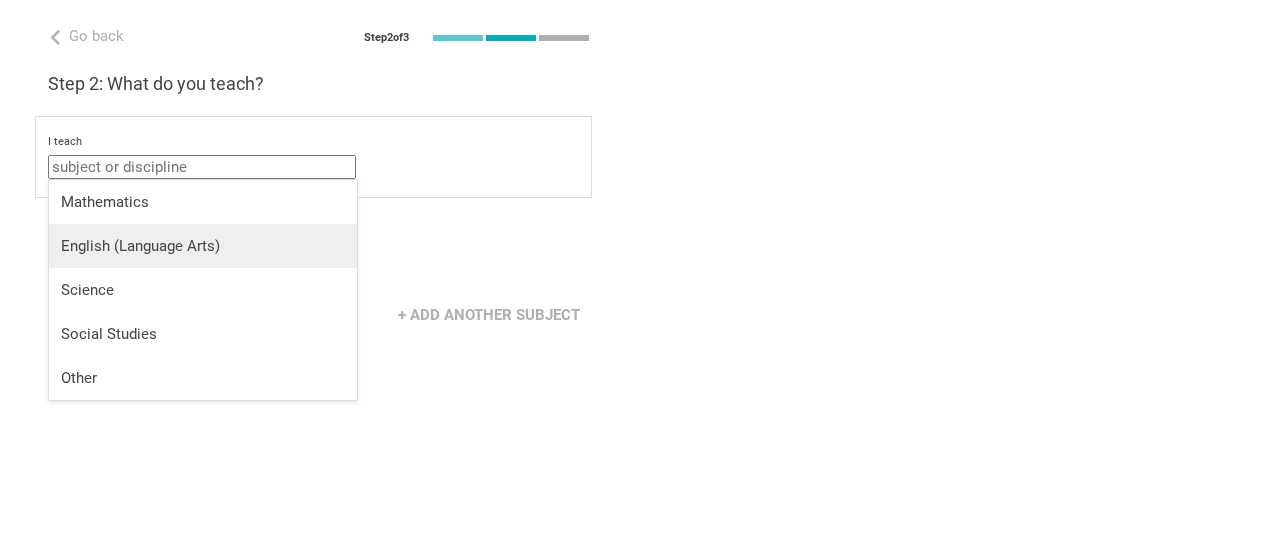 click on "English (Language Arts)" at bounding box center (203, 246) 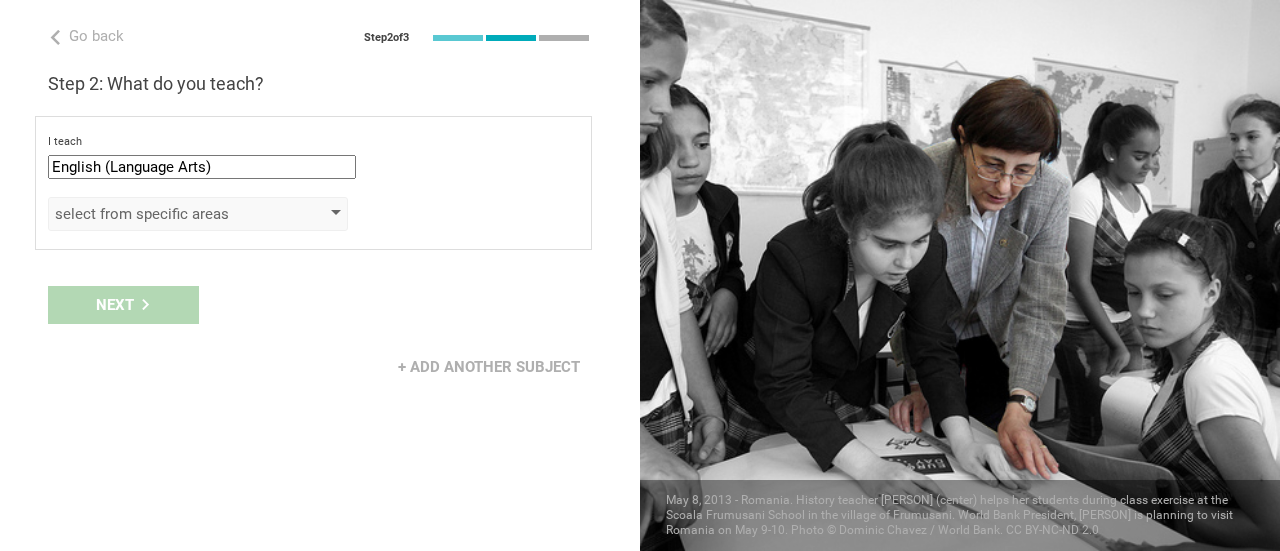 click on "select from specific areas" at bounding box center (169, 214) 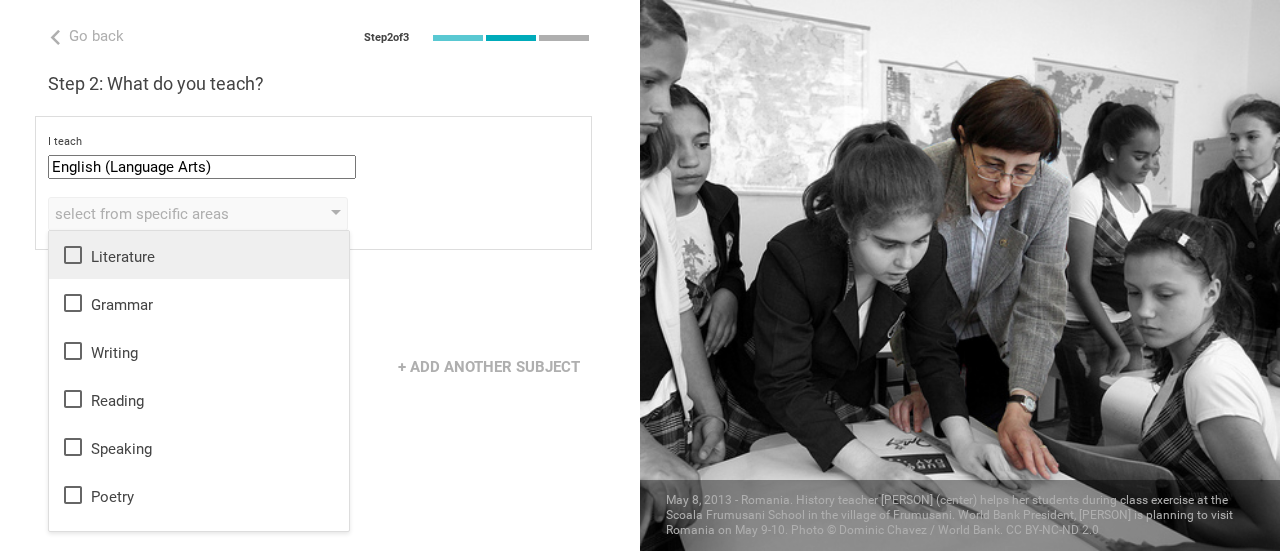 click on "Literature" at bounding box center (199, 255) 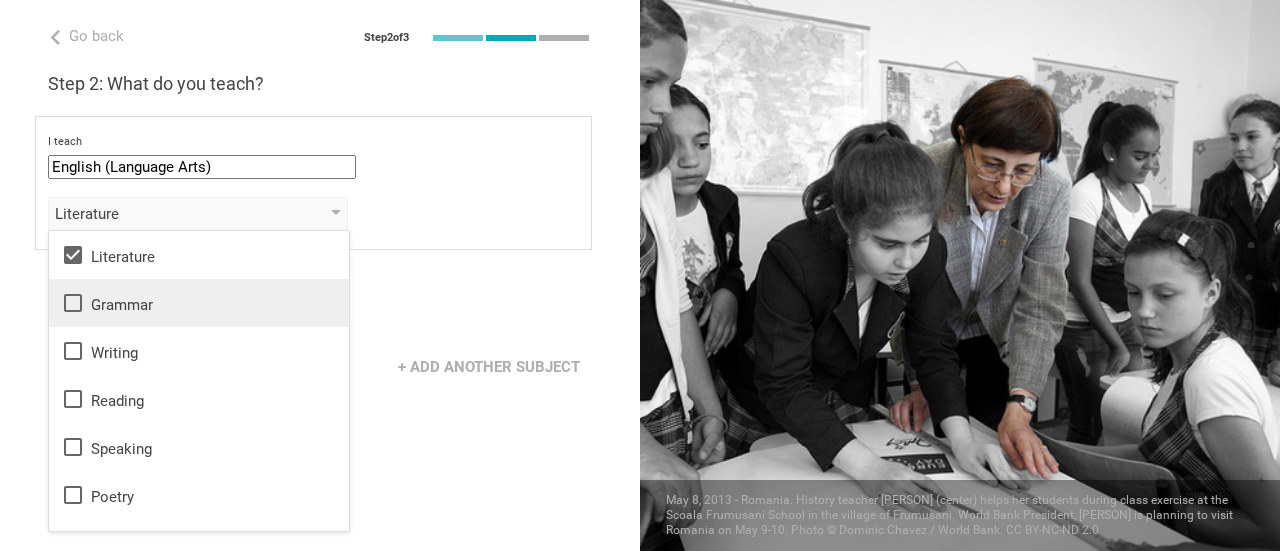 click on "Grammar" at bounding box center (199, 303) 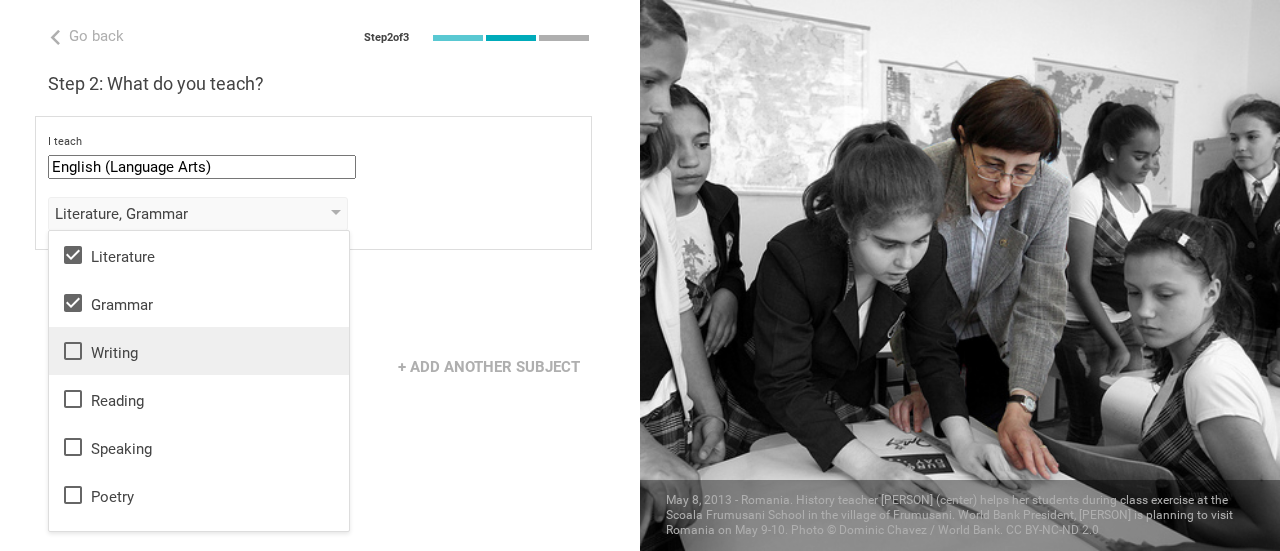 click on "Writing" at bounding box center [199, 351] 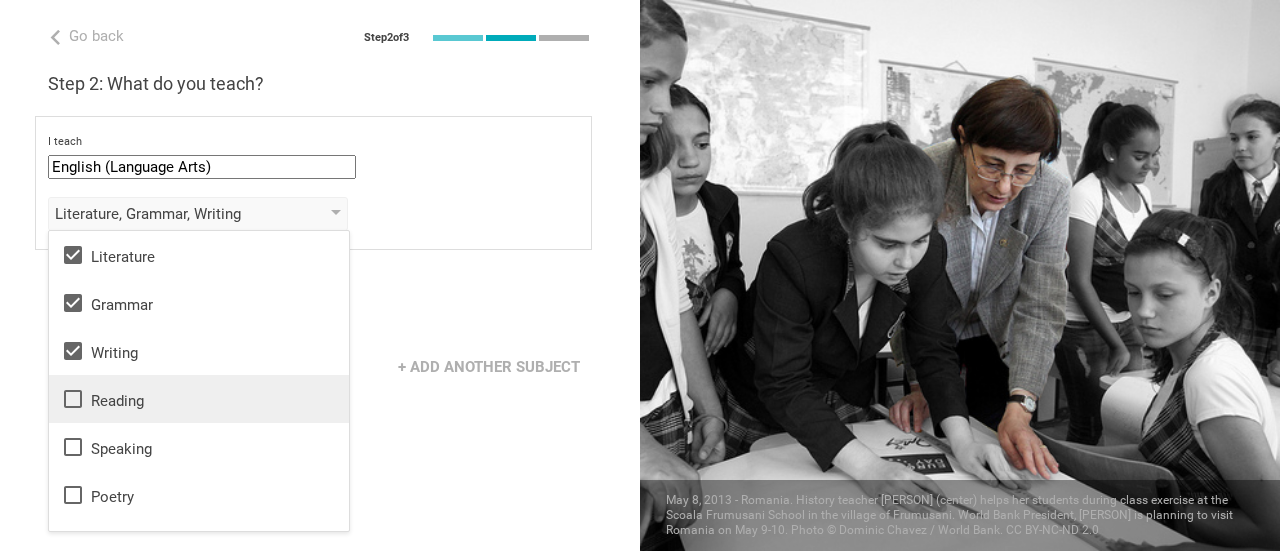 click on "Reading" at bounding box center (199, 399) 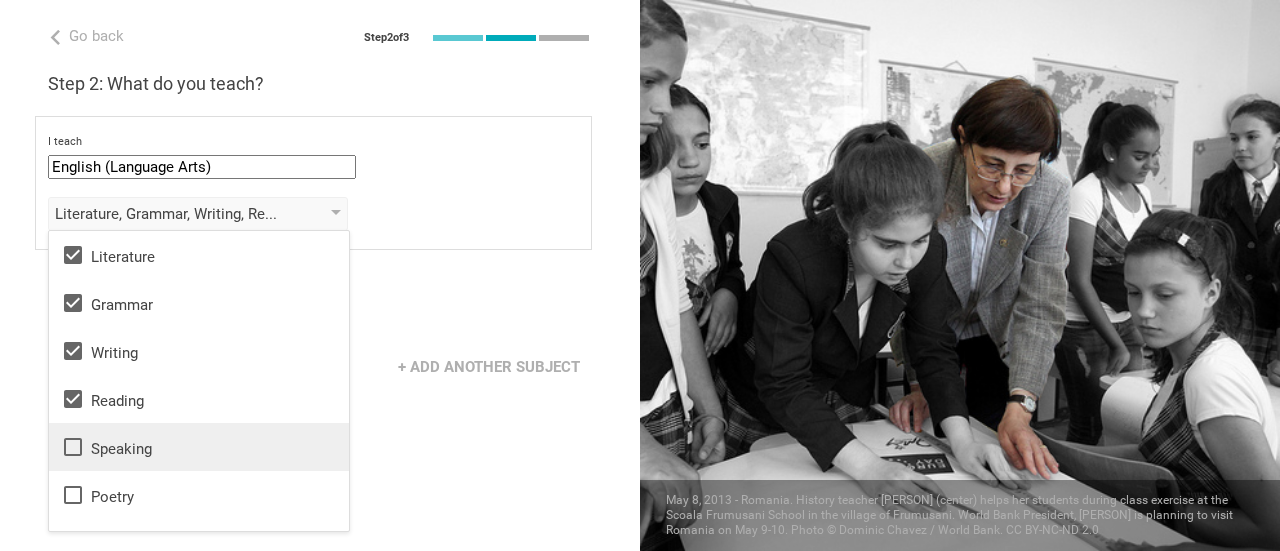 click on "Speaking" at bounding box center (199, 447) 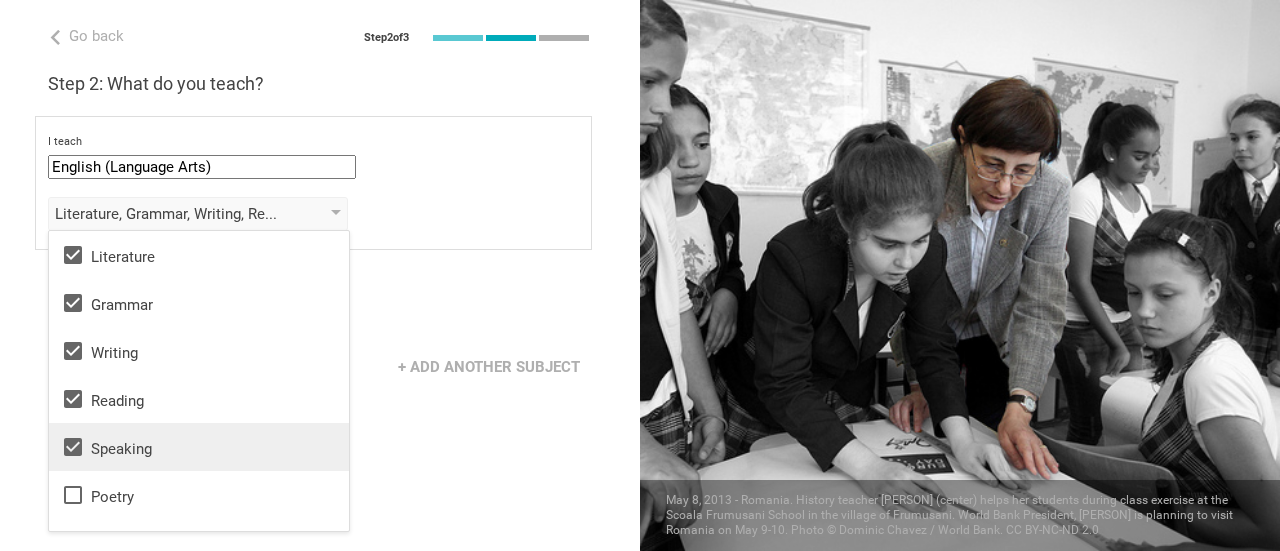 scroll, scrollTop: 36, scrollLeft: 0, axis: vertical 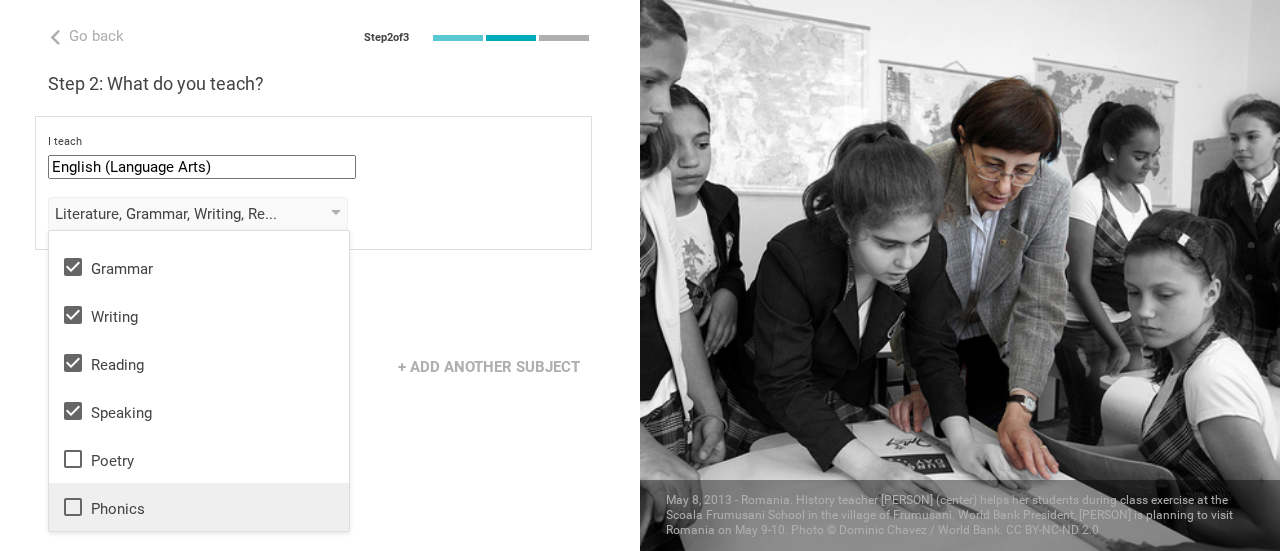 click on "Phonics" at bounding box center [199, 507] 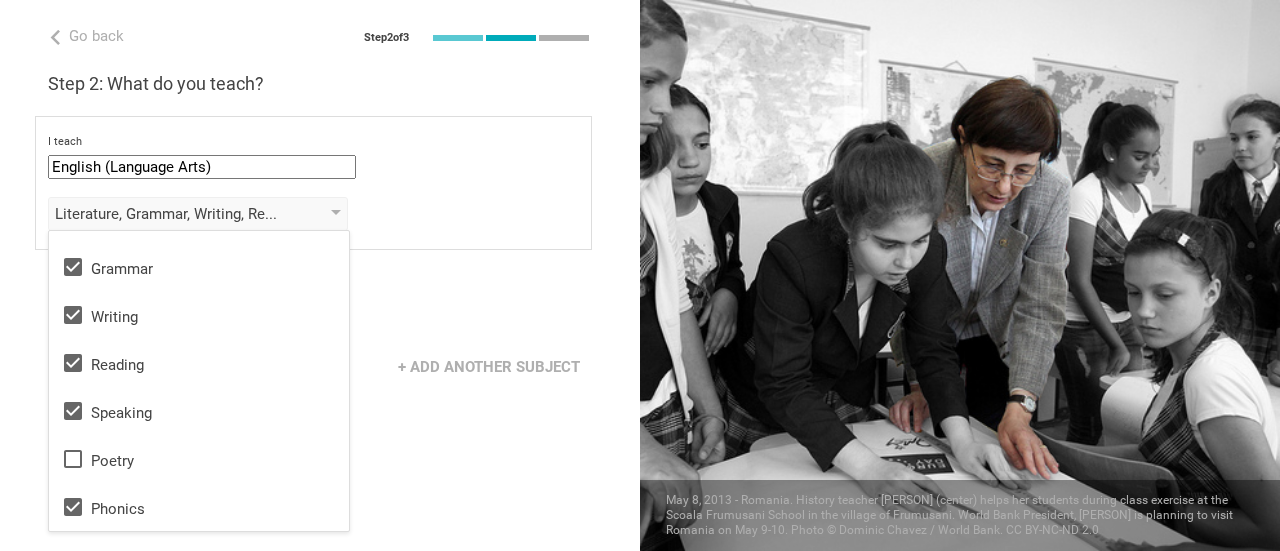 click on "Literature, Grammar, Writing, Reading, Speaking, Phonics Literature Grammar Writing Reading Speaking Poetry Phonics" at bounding box center [313, 214] 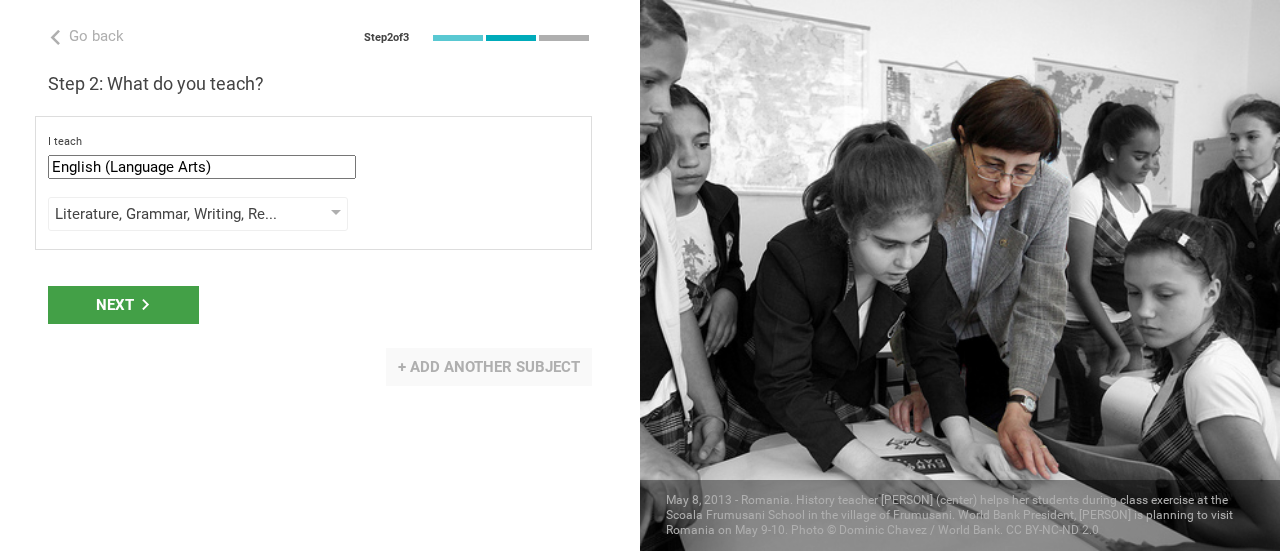 click on "+ Add another subject" at bounding box center (489, 367) 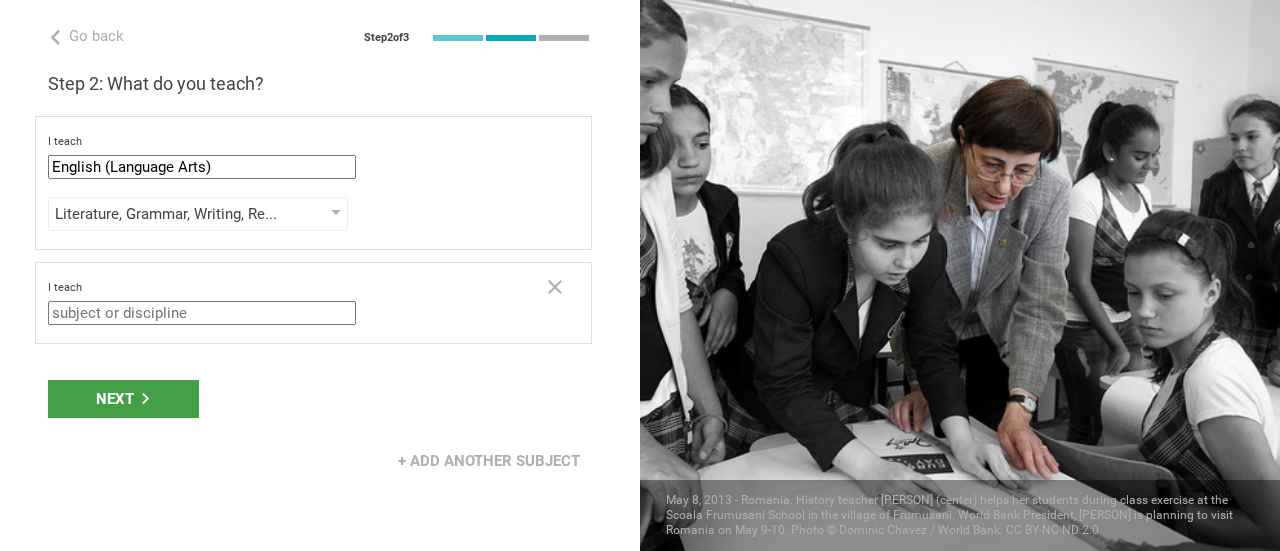 click at bounding box center (202, 313) 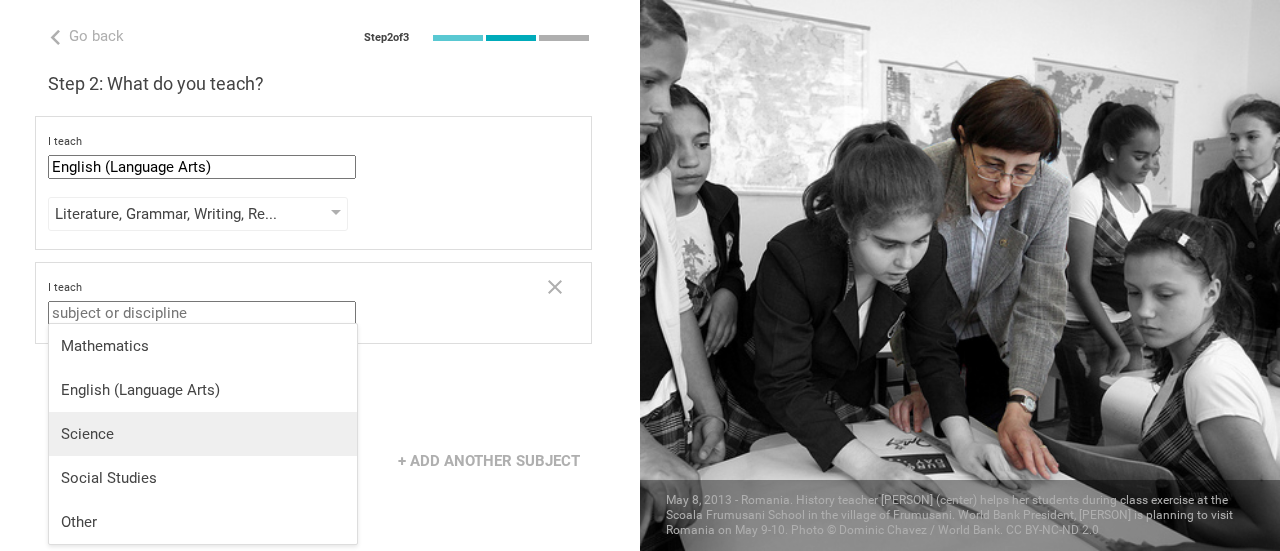 click on "Science" at bounding box center (203, 434) 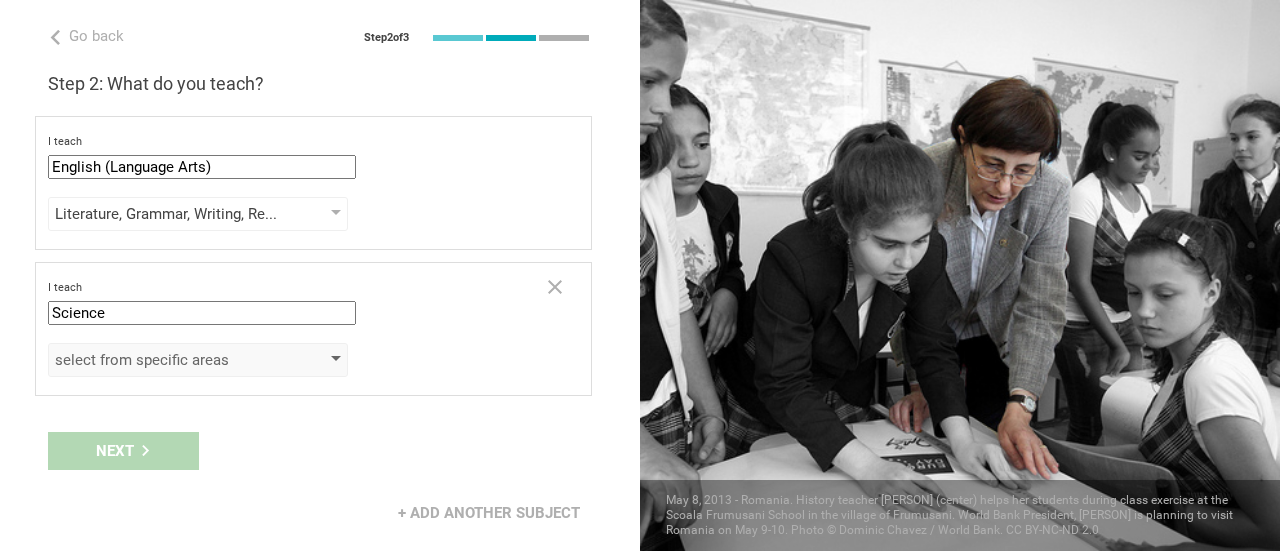 click on "select from specific areas" at bounding box center [198, 360] 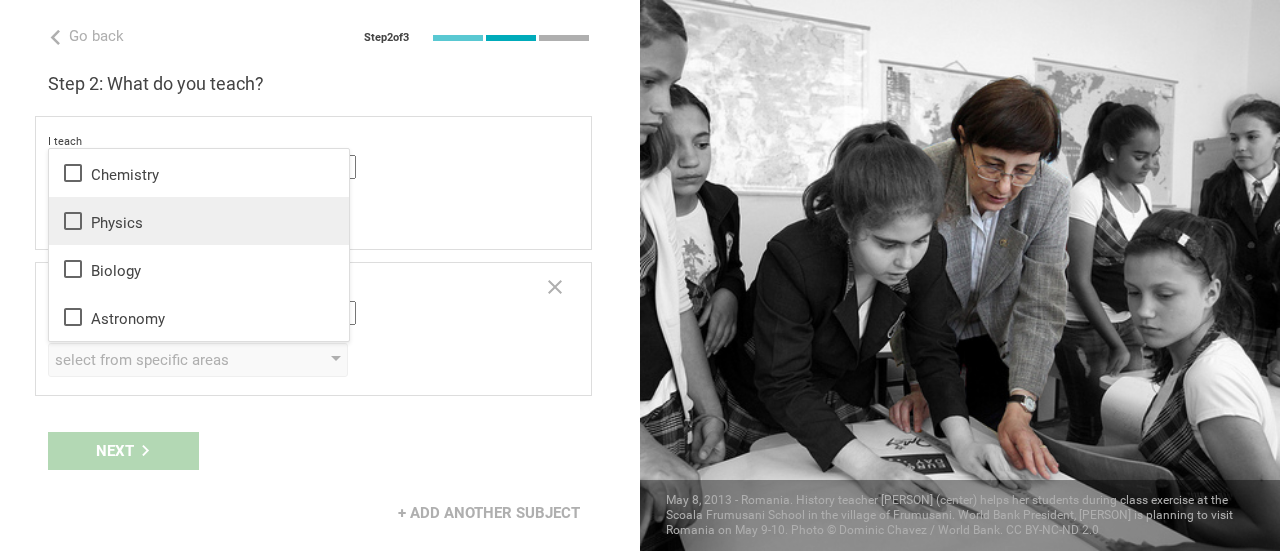 click on "Physics" at bounding box center [199, 221] 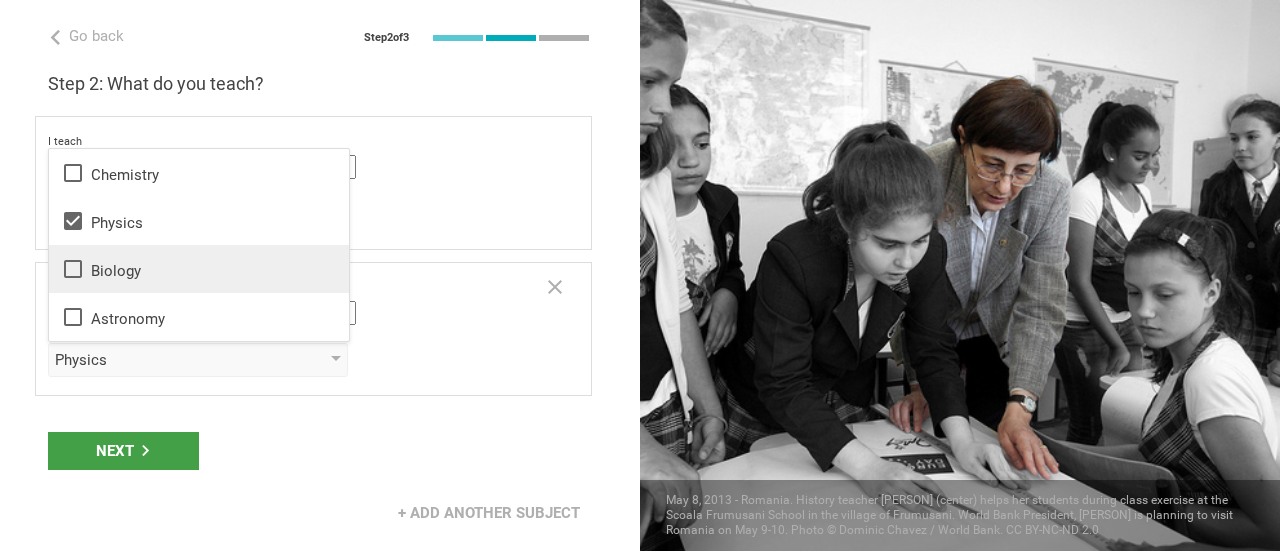 click on "Biology" at bounding box center (199, 269) 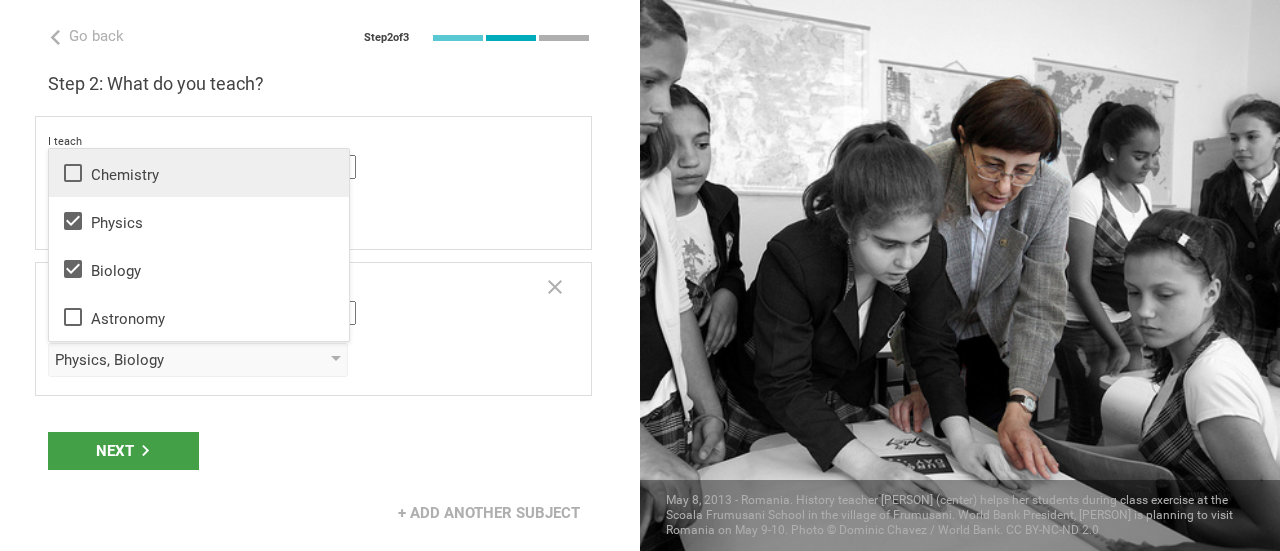 click on "Chemistry" at bounding box center [199, 173] 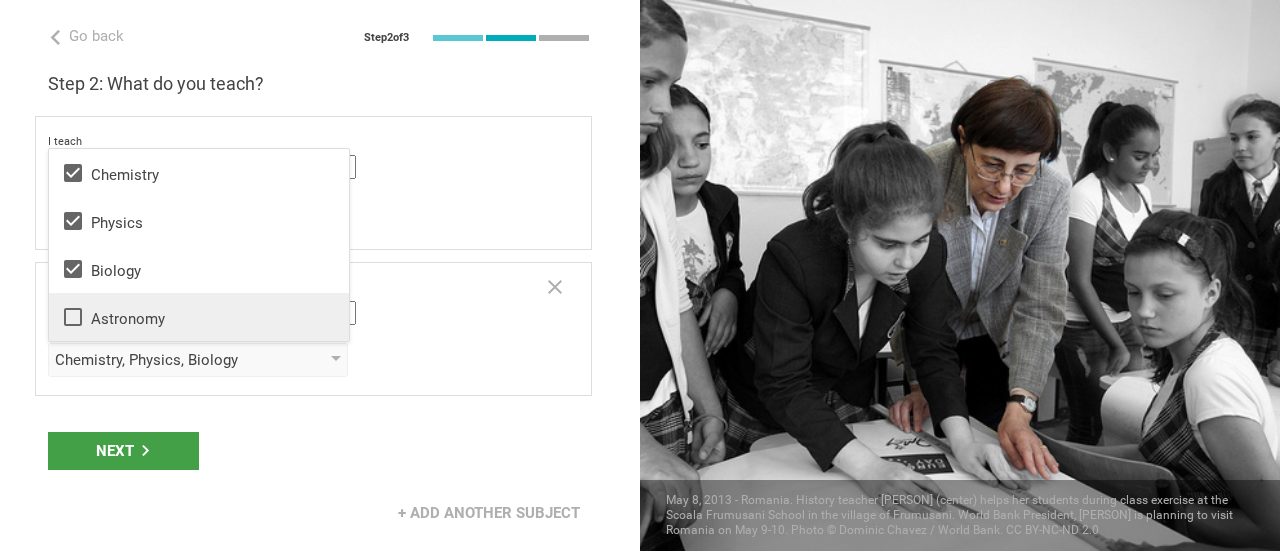 click on "Astronomy" at bounding box center (199, 317) 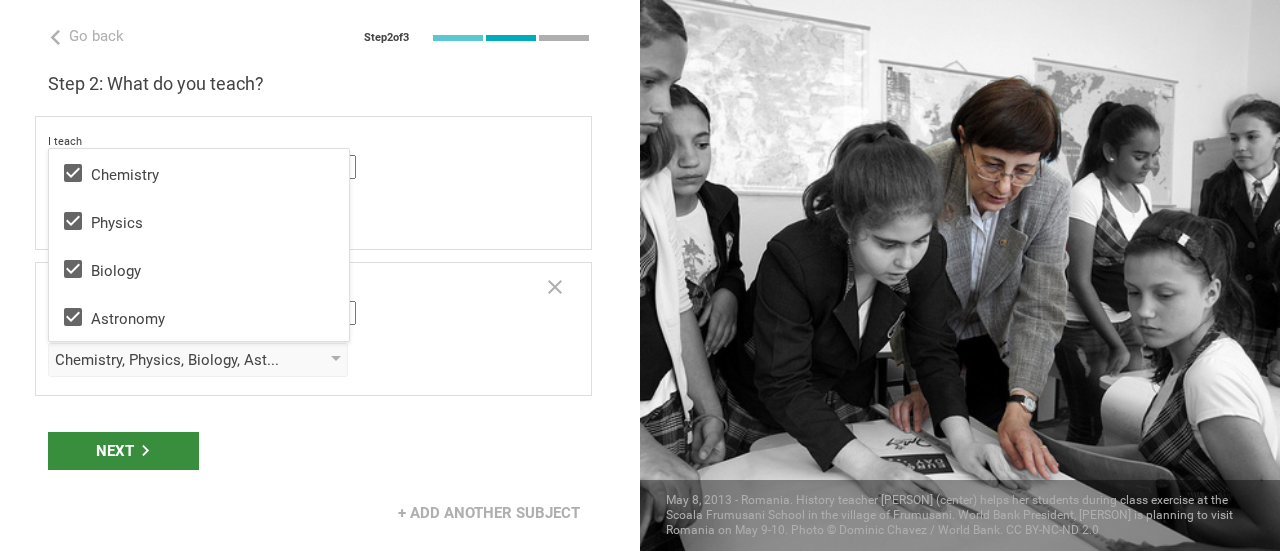 click on "Next" at bounding box center (123, 451) 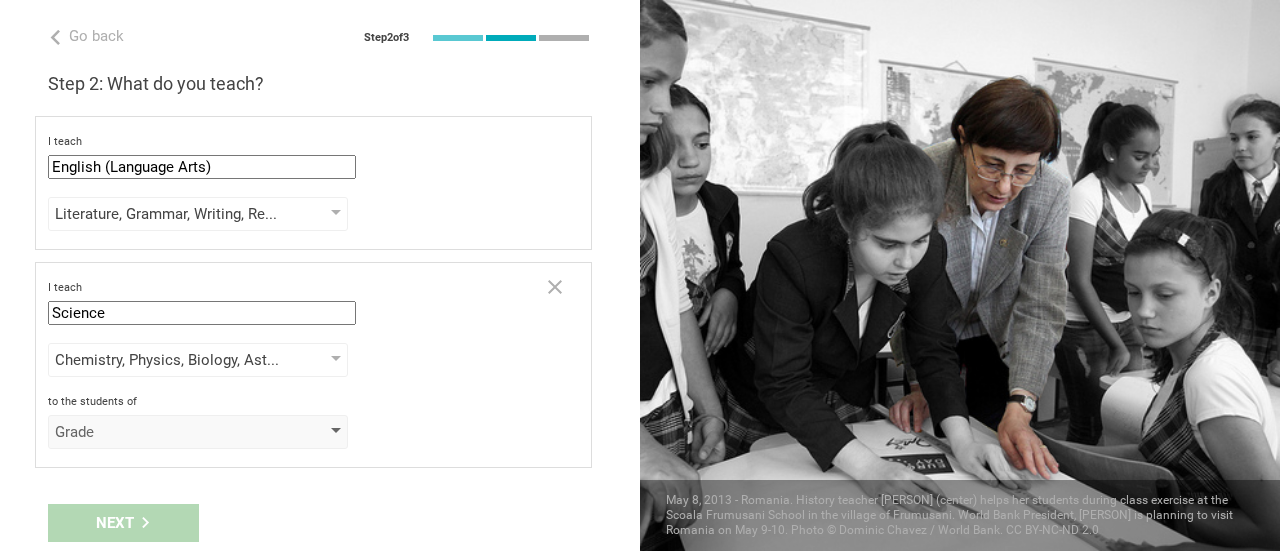 click on "Grade" at bounding box center (198, 432) 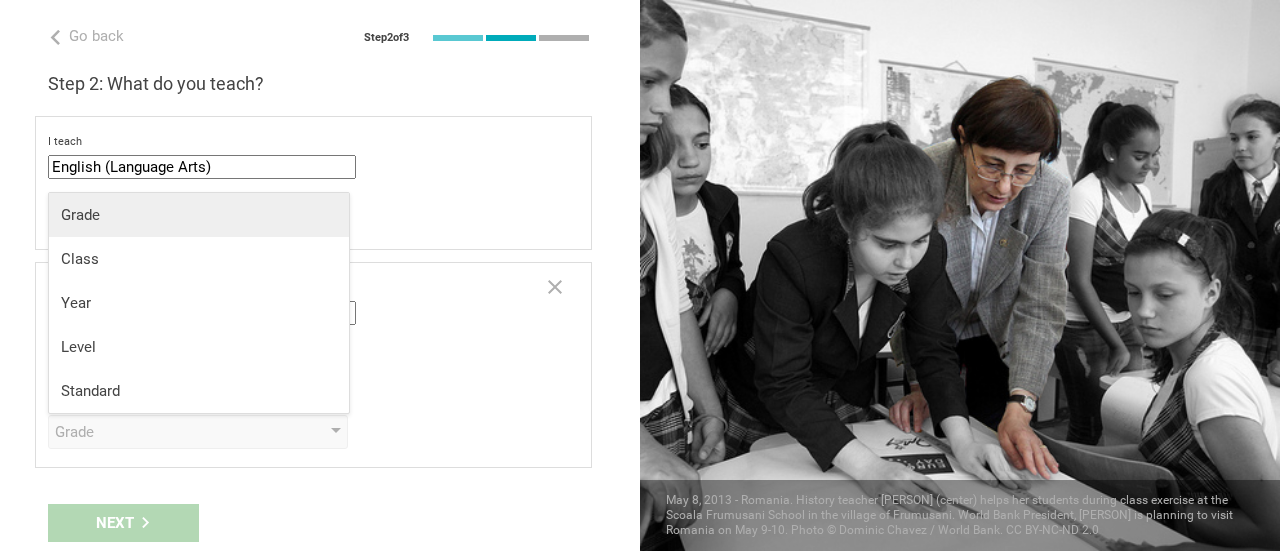 click on "Grade" at bounding box center [199, 215] 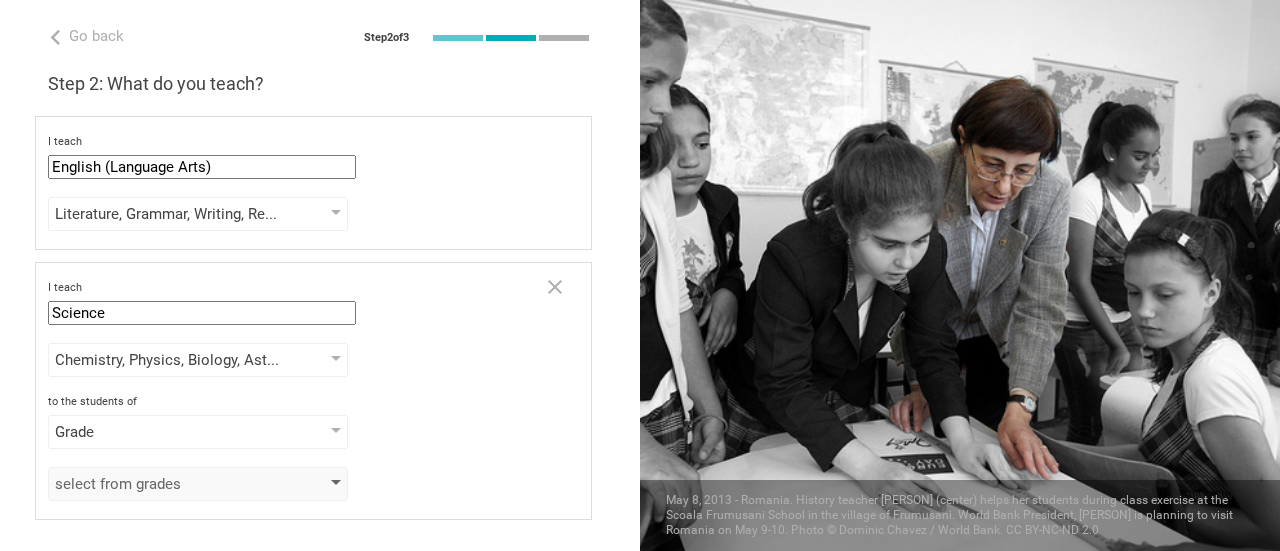 click on "select from grades" at bounding box center (169, 484) 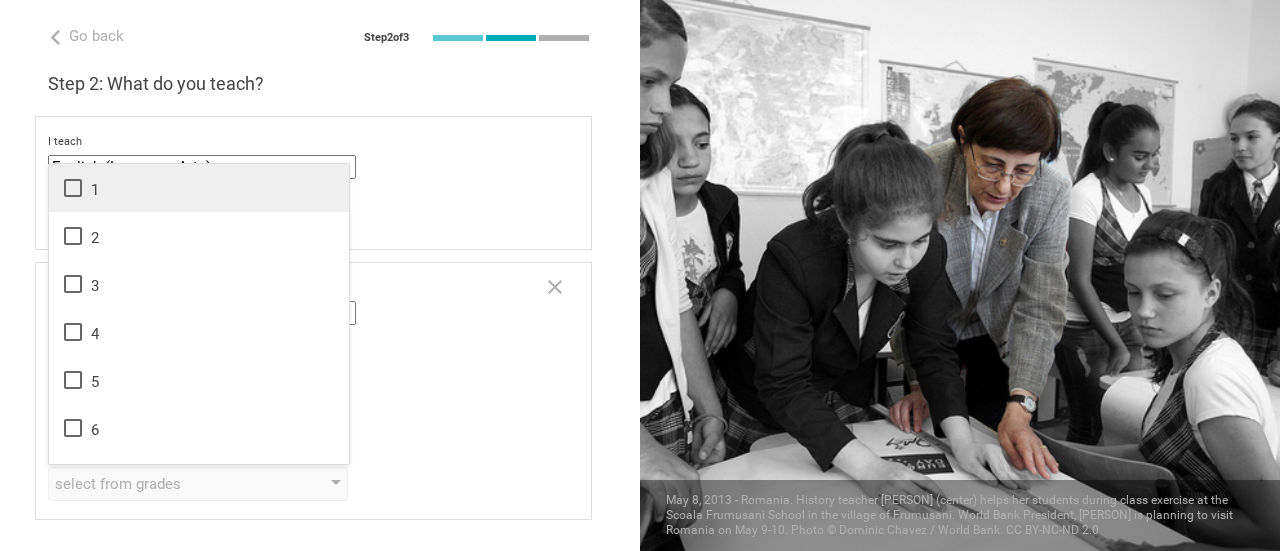 click on "1" at bounding box center (199, 188) 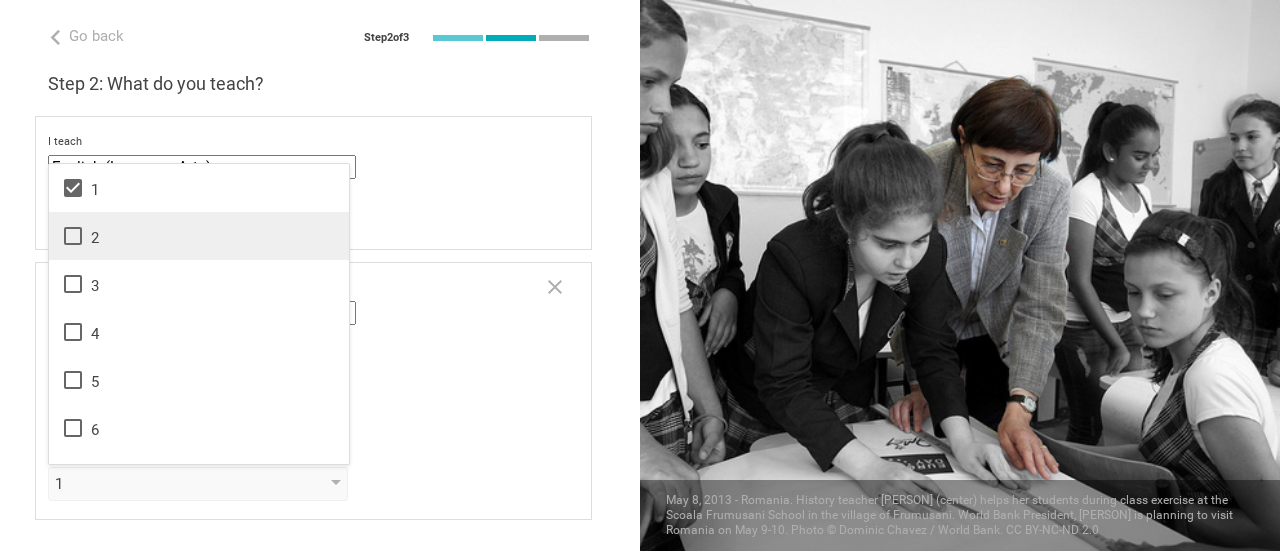 click on "2" at bounding box center (199, 236) 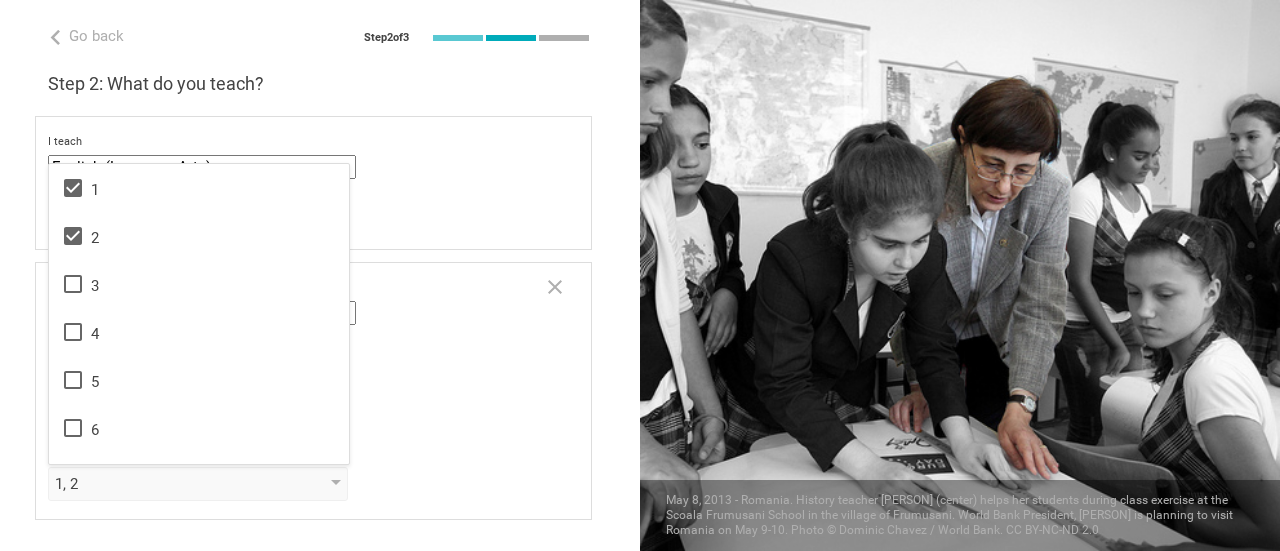click on "I teach Science Mathematics English (Language Arts) Science Social Studies Other Chemistry, Physics, Biology, Astronomy Chemistry Physics Biology Astronomy to the students of Grade Grade Class Year Level Standard 1, 2 1 2 3 4 5 6 7 8 9 10 11 12 13 When describing my students, I would say that select from all phrases that apply there are students of various level of skill there are a few that perform well, but the rest are low-achievers there are a few that perform poorly, but the rest do well they are mostly low-achievers they are mostly high-achievers" at bounding box center [313, 391] 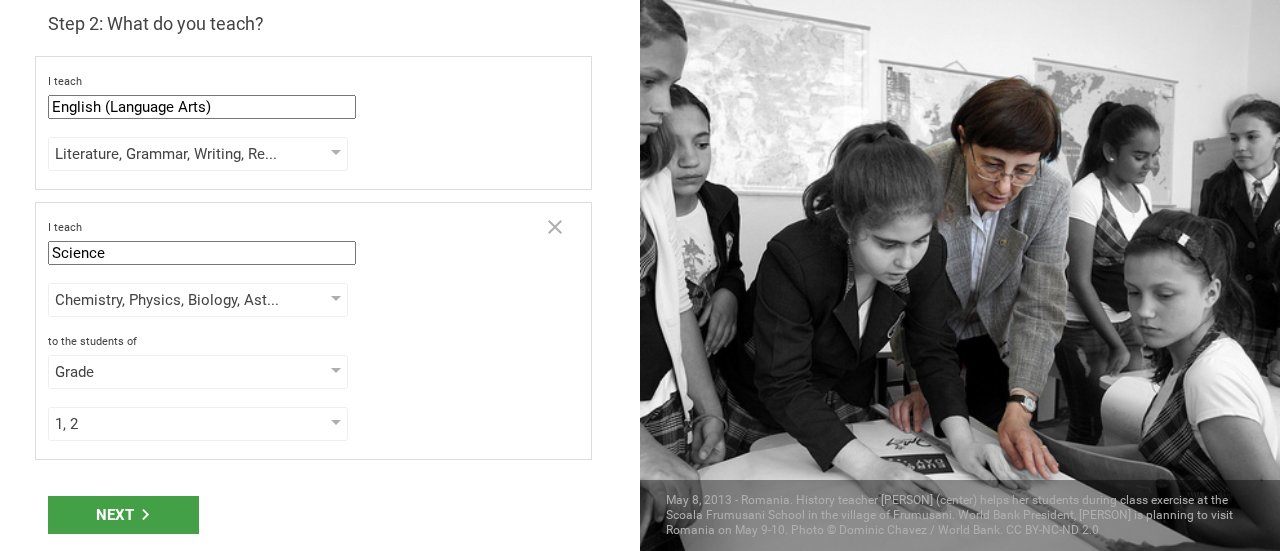 scroll, scrollTop: 112, scrollLeft: 0, axis: vertical 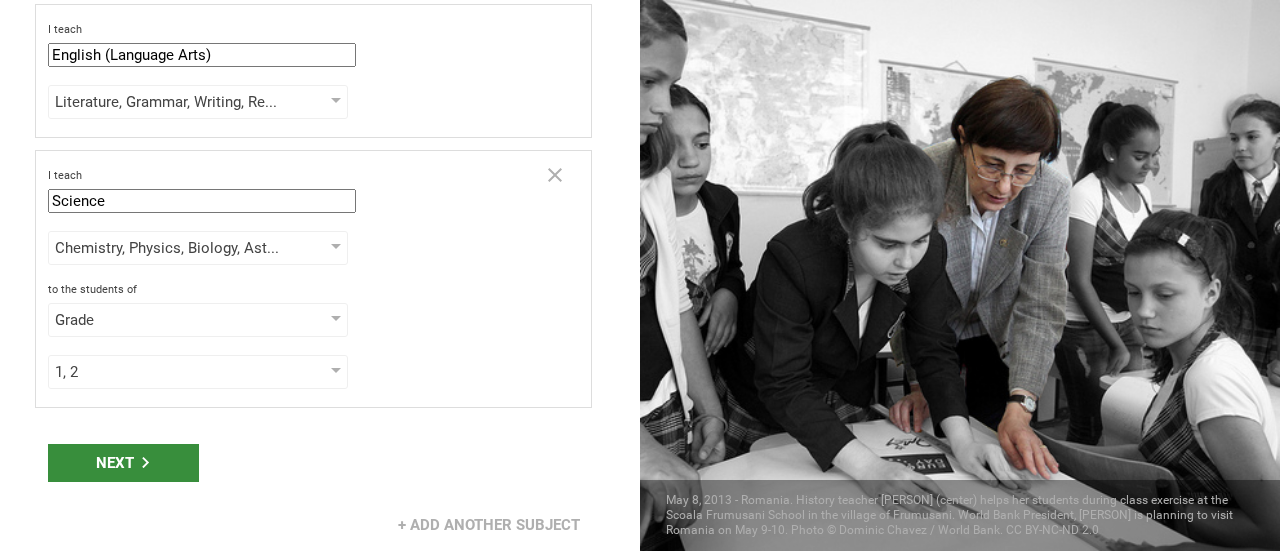 click on "Next" at bounding box center [123, 463] 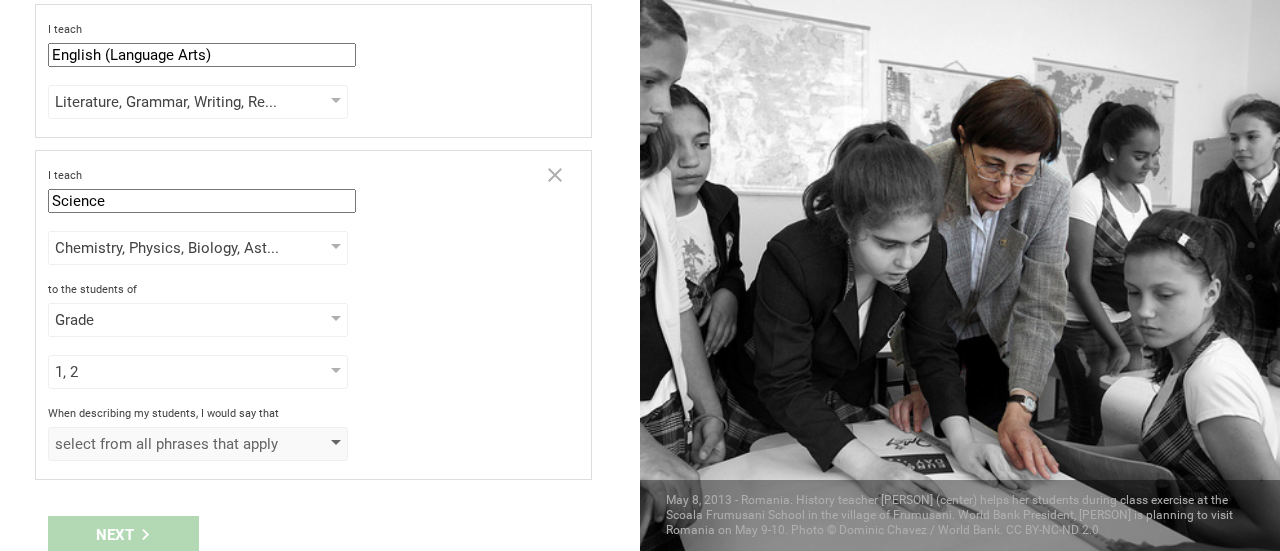 click on "select from all phrases that apply" at bounding box center [169, 444] 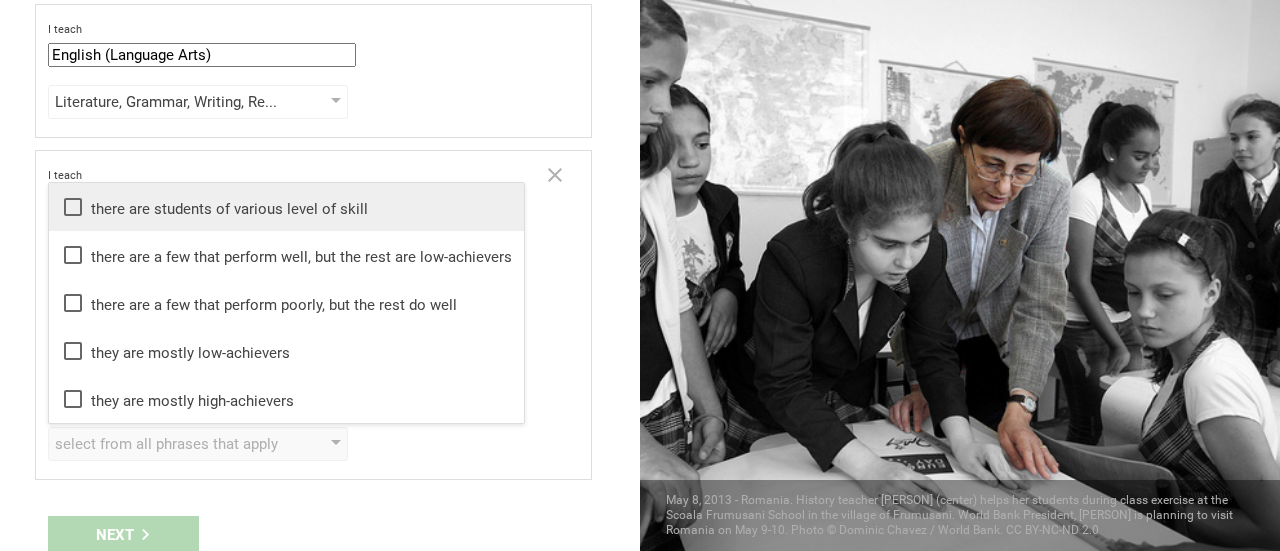 click 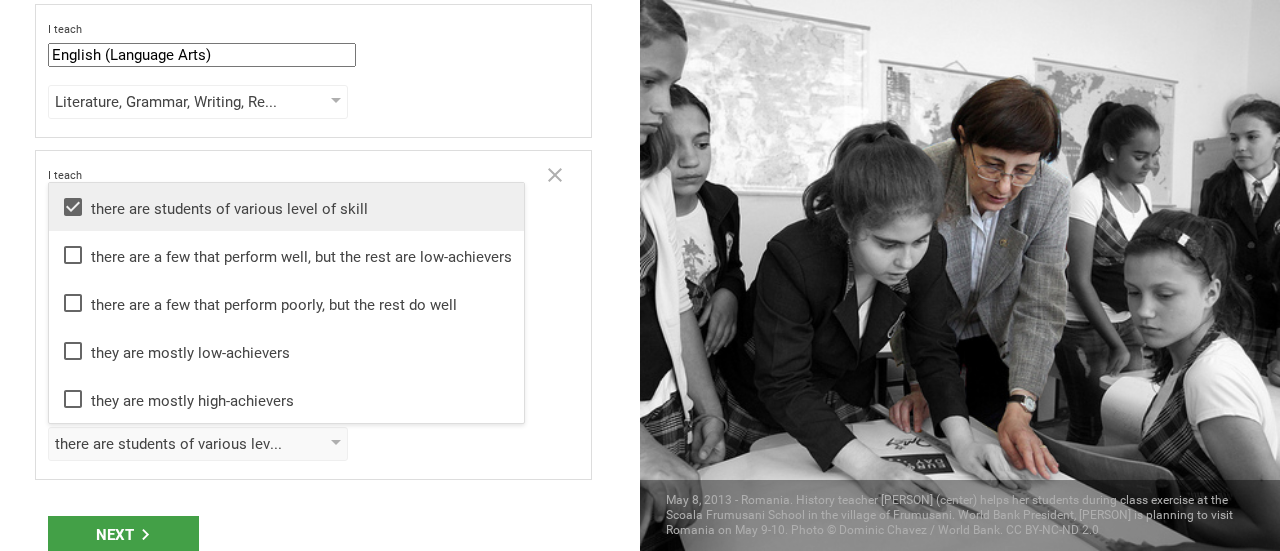 click on "Next" at bounding box center [320, 535] 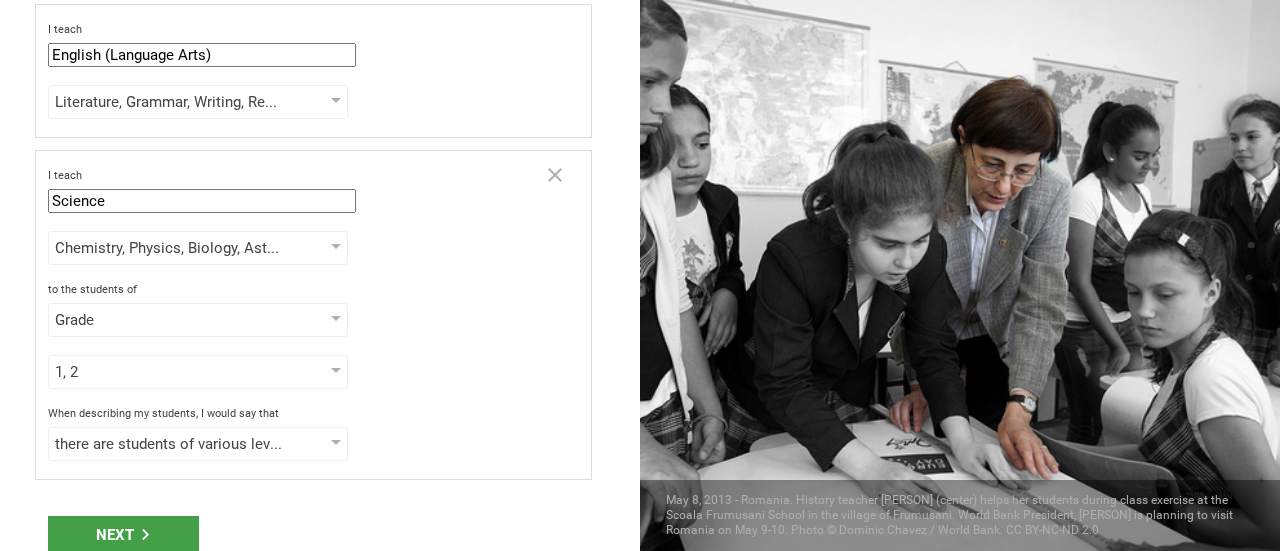click on "Next" at bounding box center [123, 535] 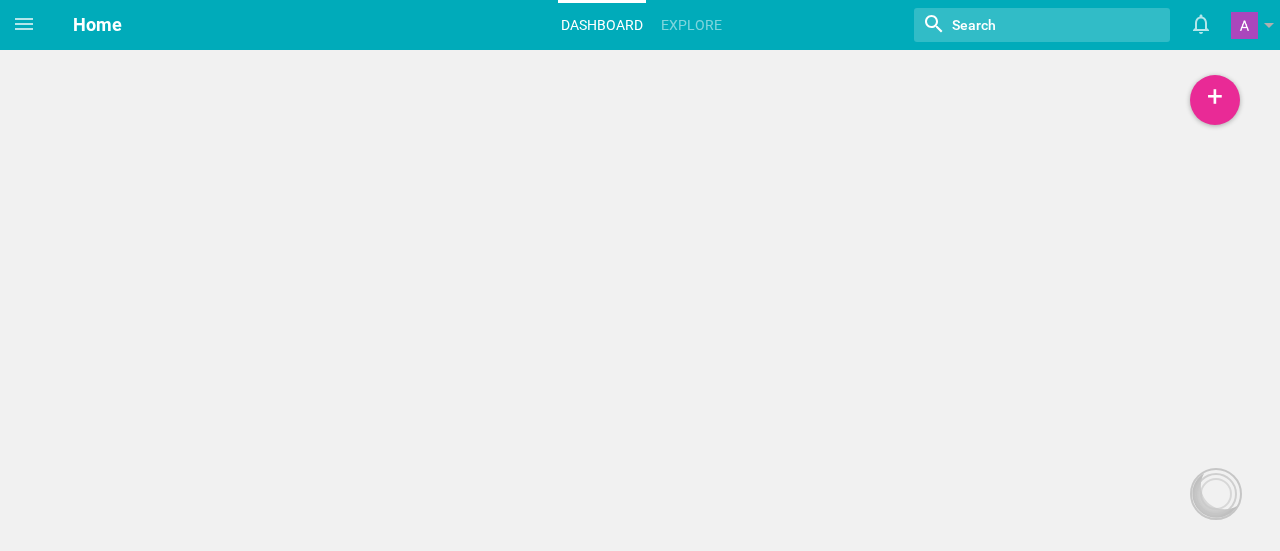 scroll, scrollTop: 0, scrollLeft: 0, axis: both 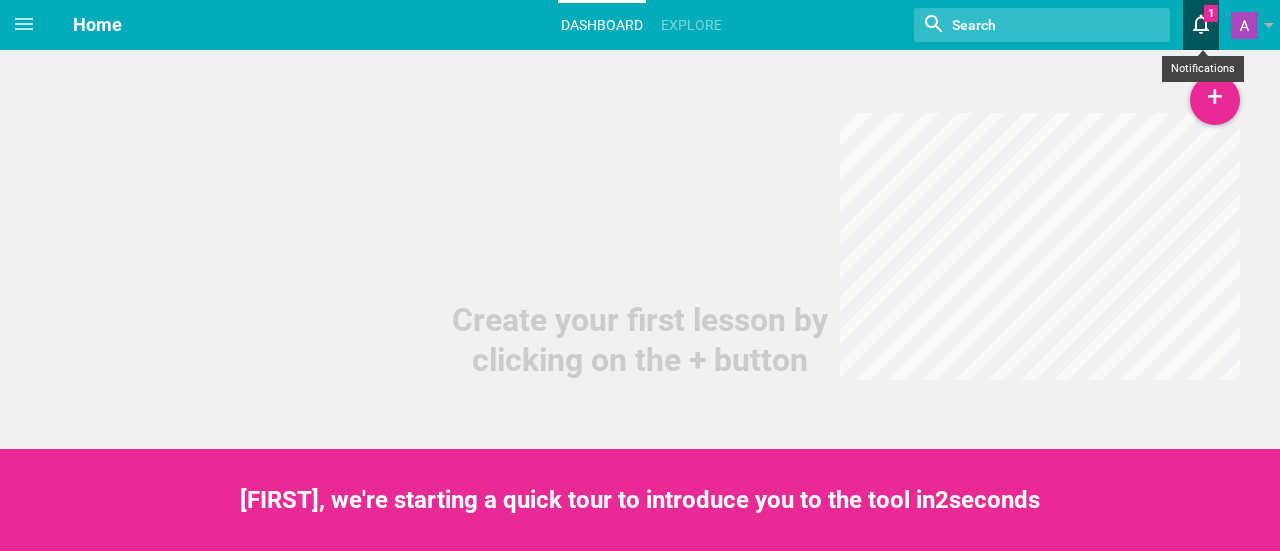 click 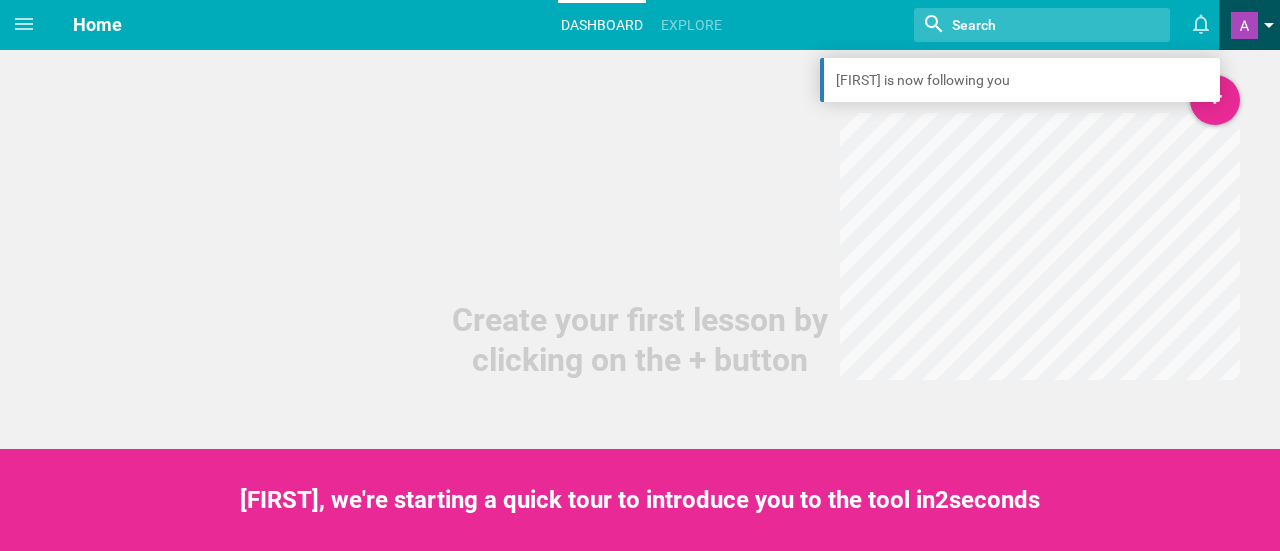 click at bounding box center [1244, 25] 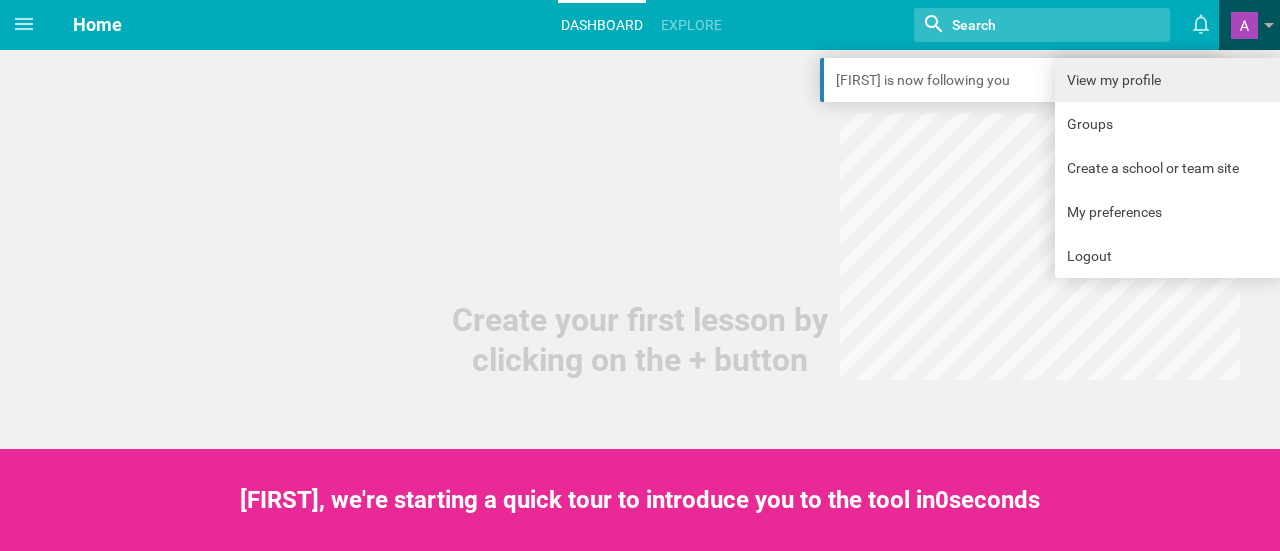 click on "View my profile" at bounding box center [1167, 80] 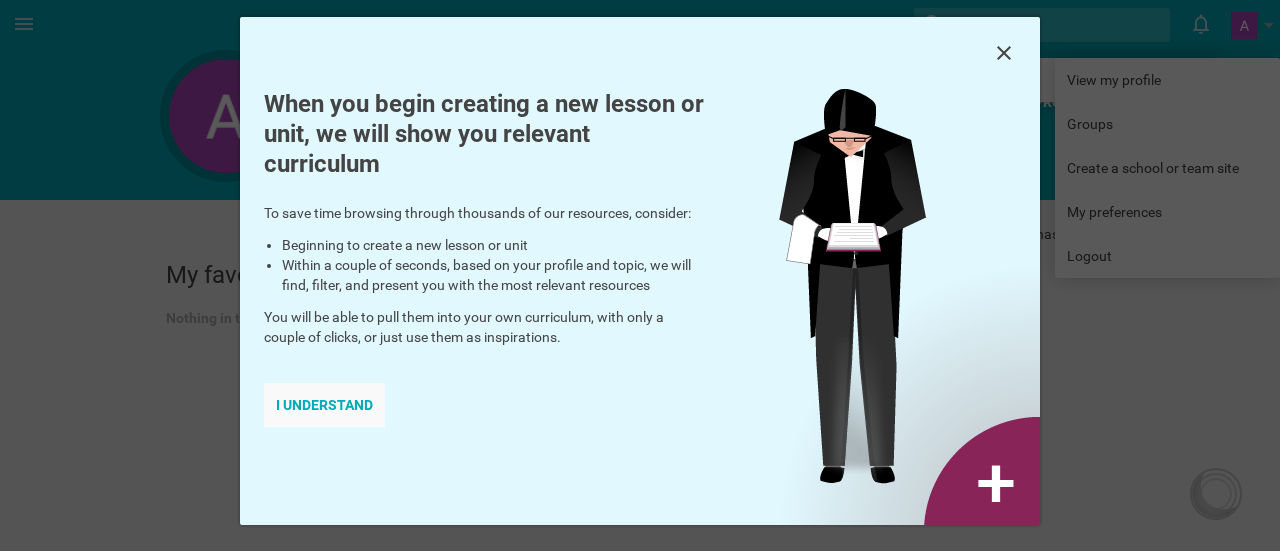 click on "I understand" at bounding box center (324, 405) 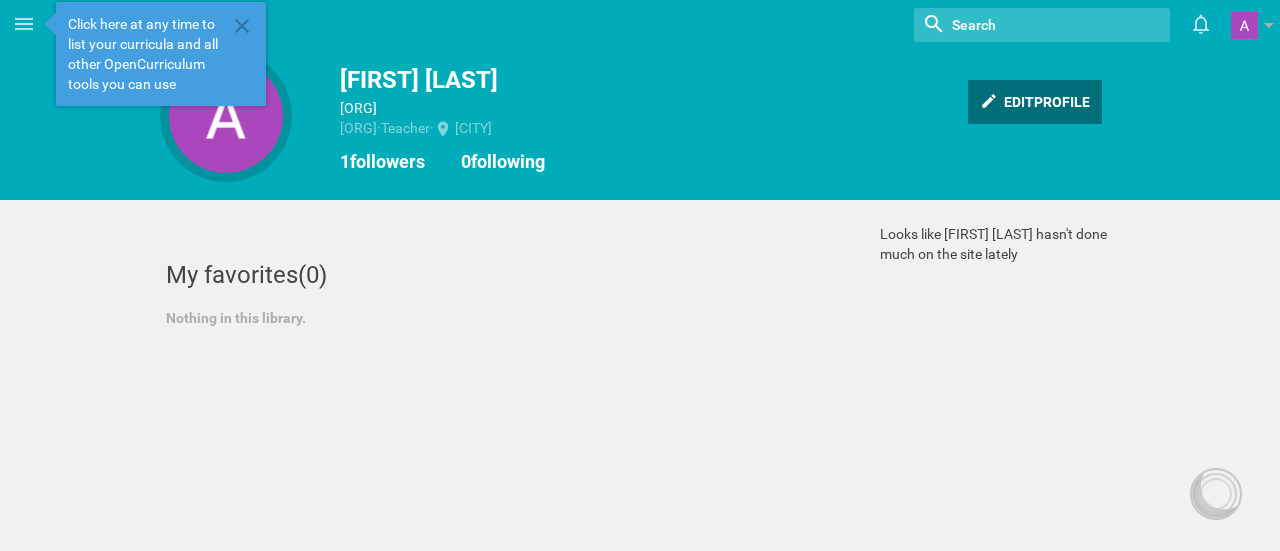 click on "Edit [FIRST] profile" at bounding box center [1035, 102] 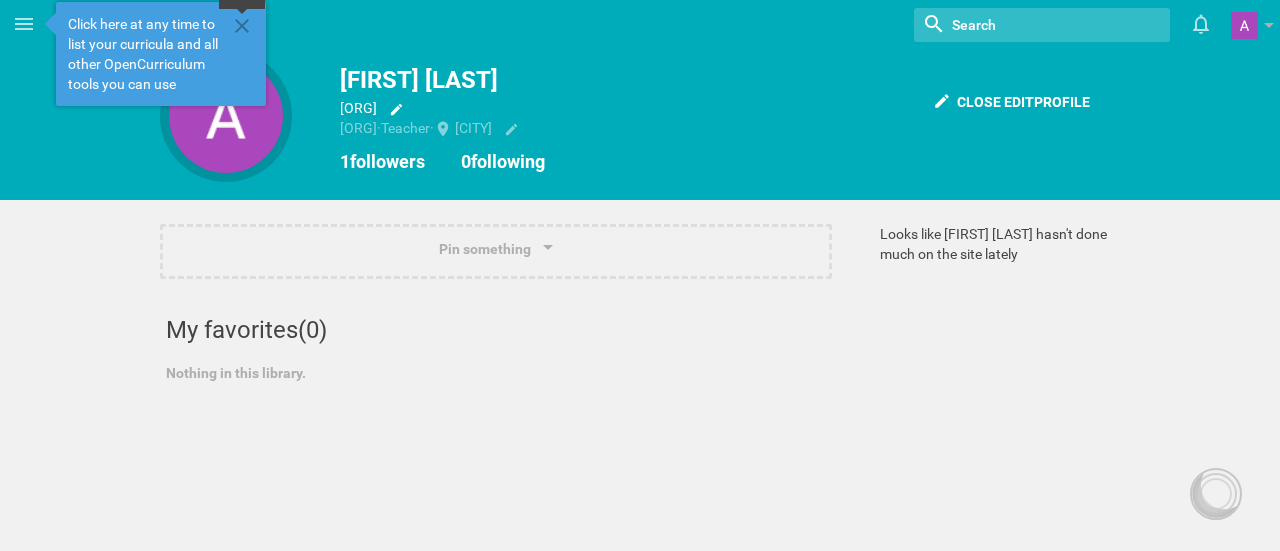 click 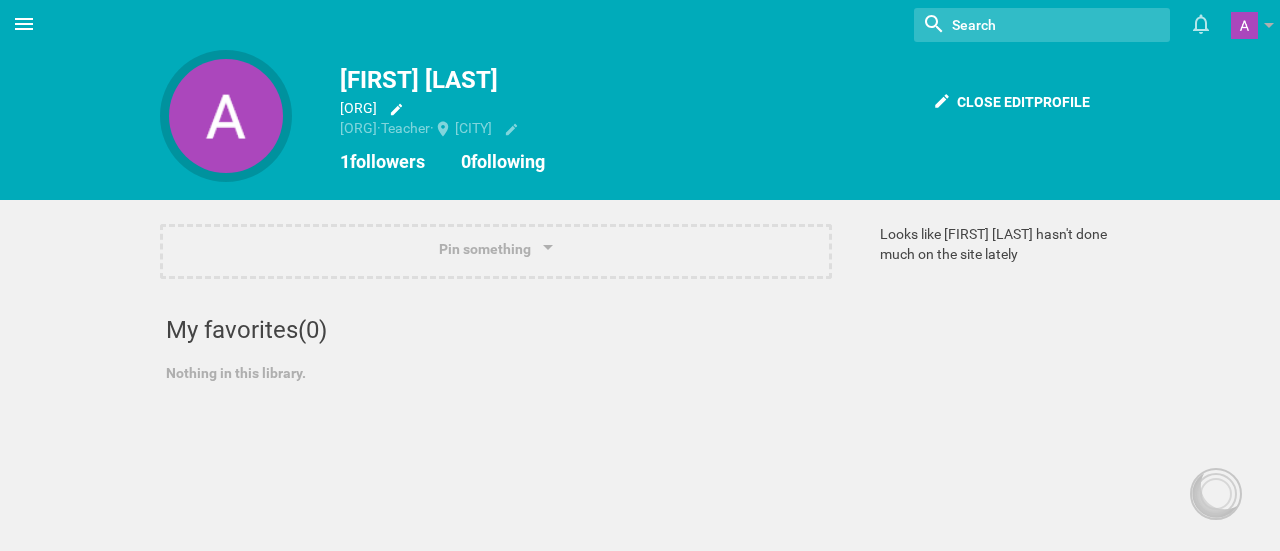 click at bounding box center (24, 24) 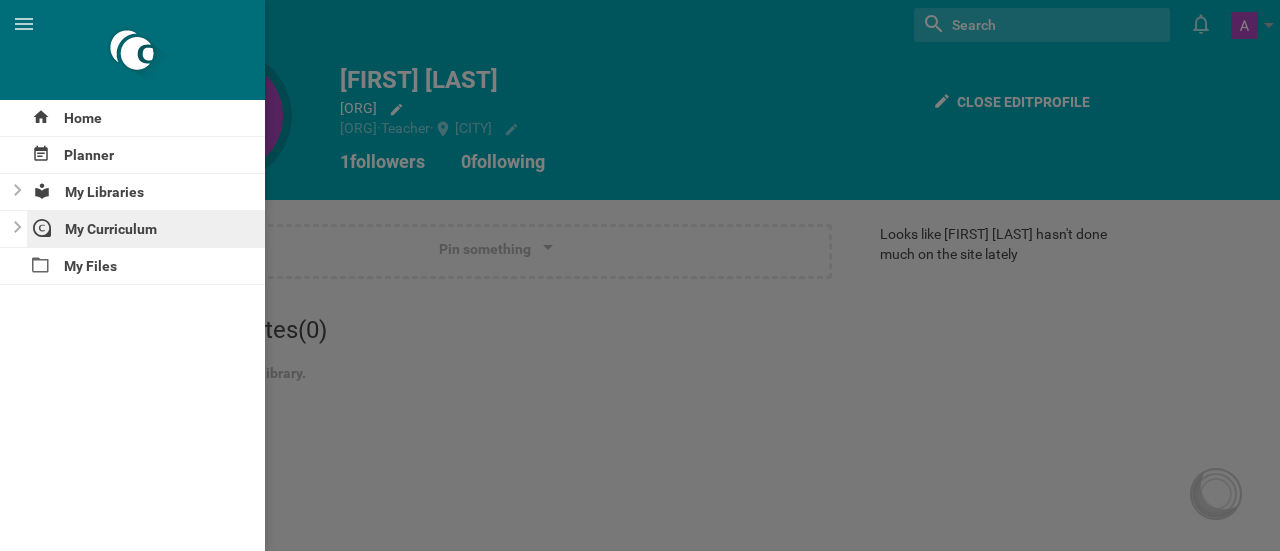 click on "My Curriculum" at bounding box center [146, 229] 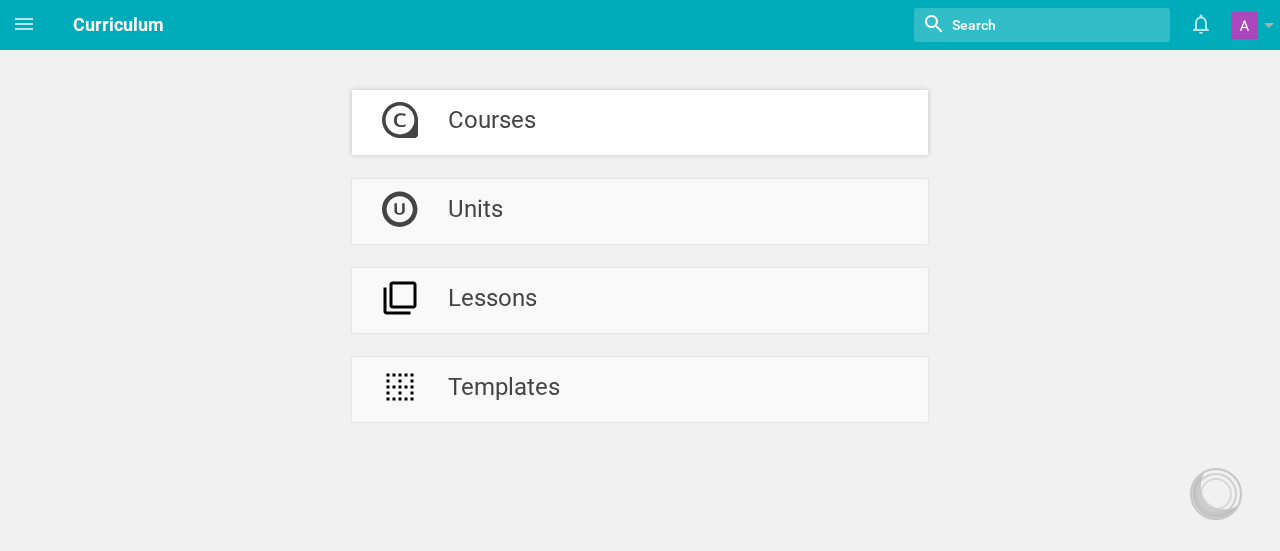 click on "Courses" at bounding box center (492, 122) 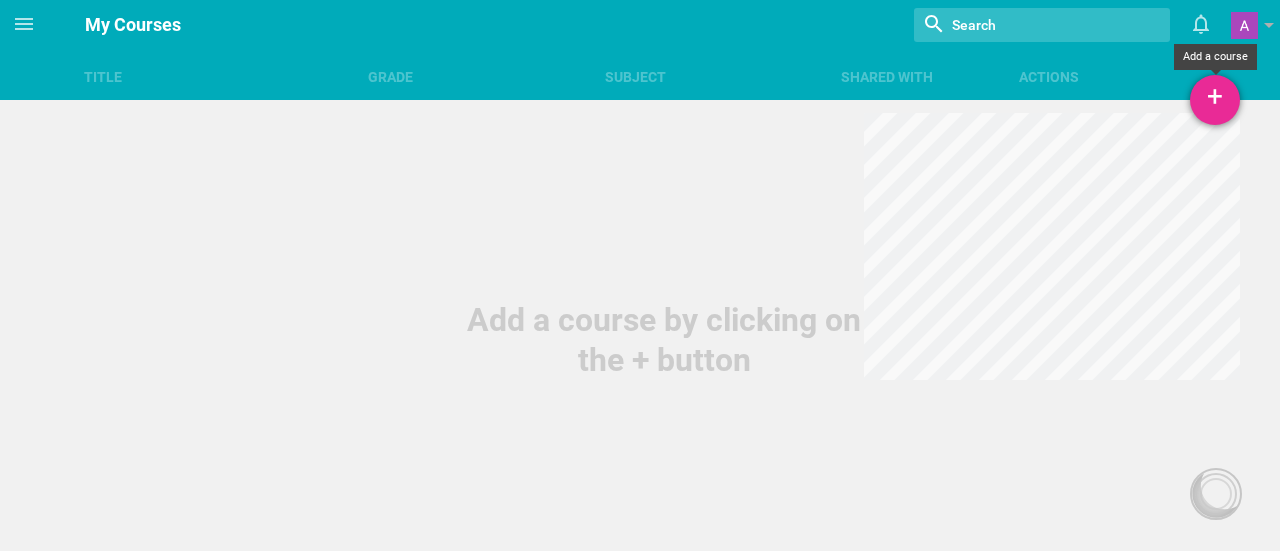 click on "+" at bounding box center [1215, 100] 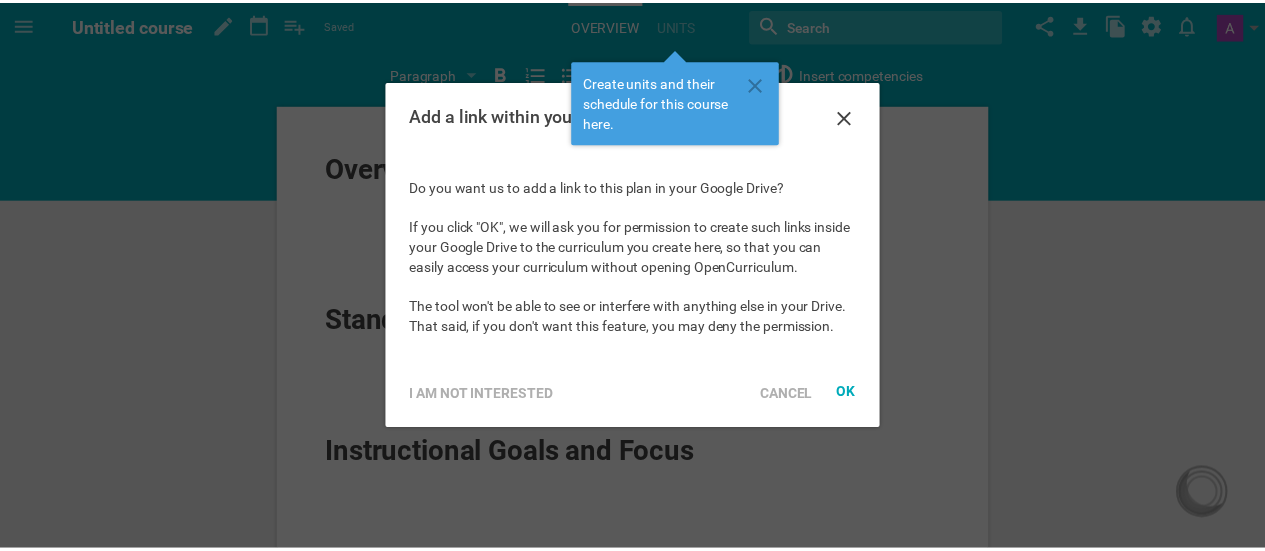 scroll, scrollTop: 0, scrollLeft: 0, axis: both 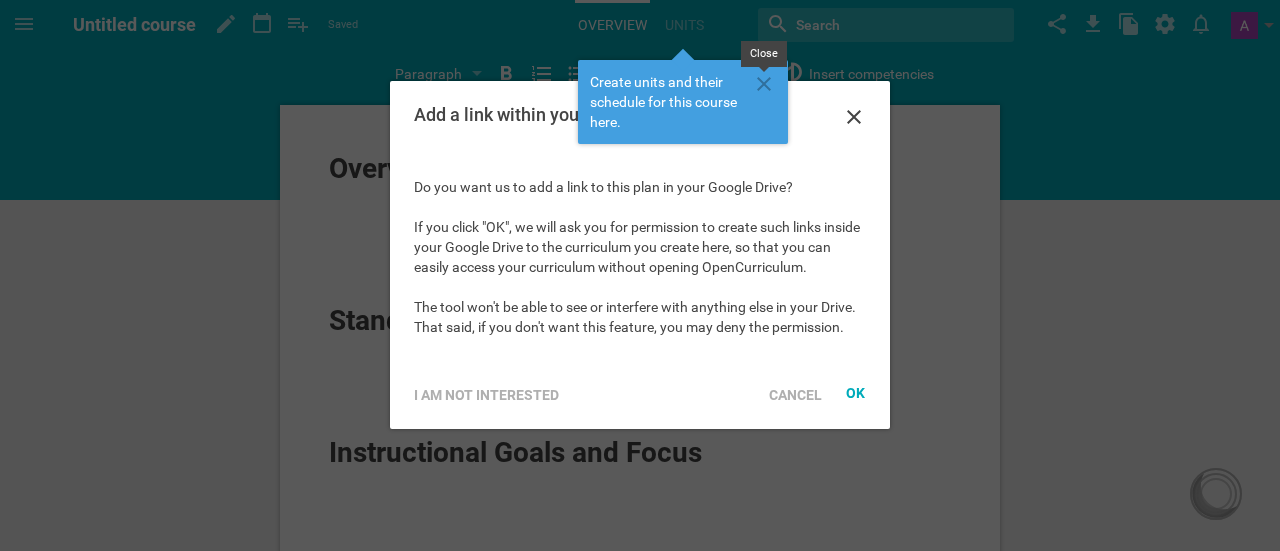 click 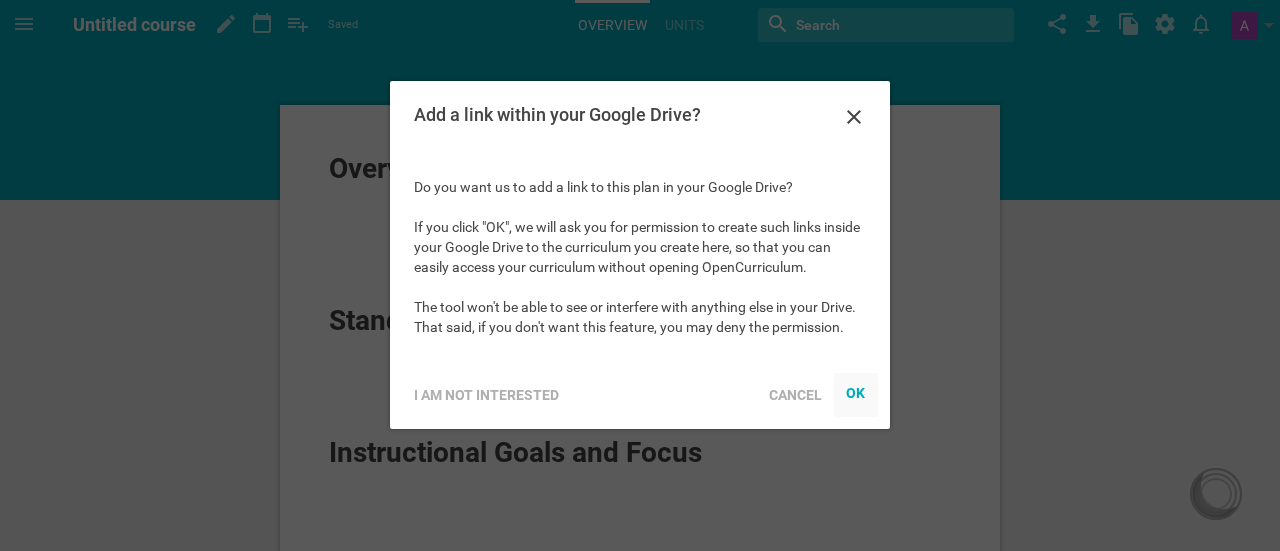 click on "OK" at bounding box center [856, 393] 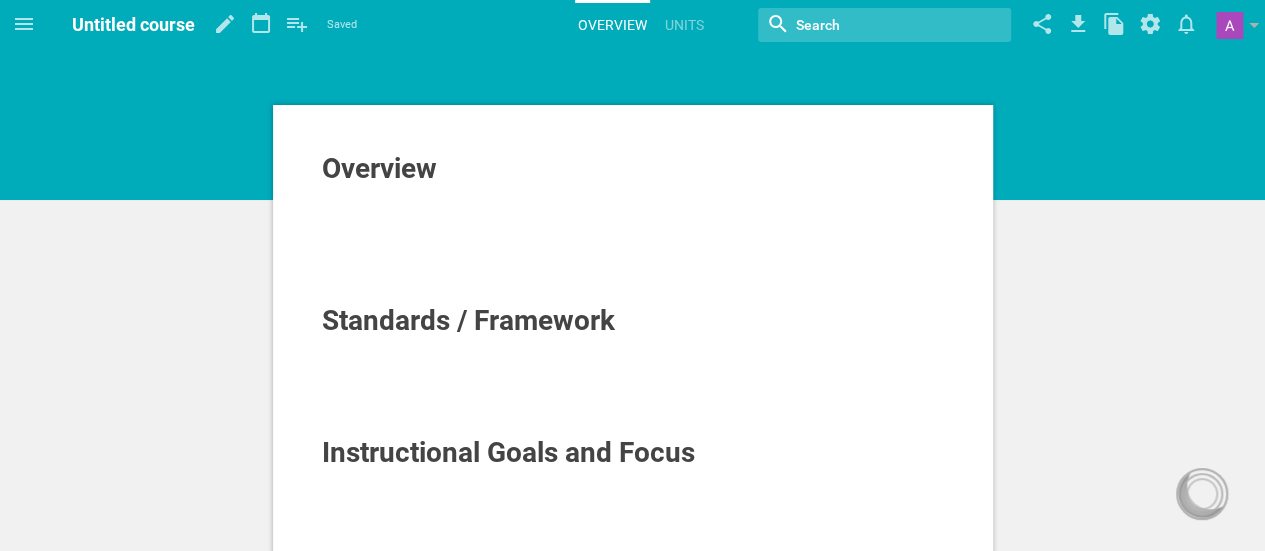 click on "Overview" at bounding box center [379, 168] 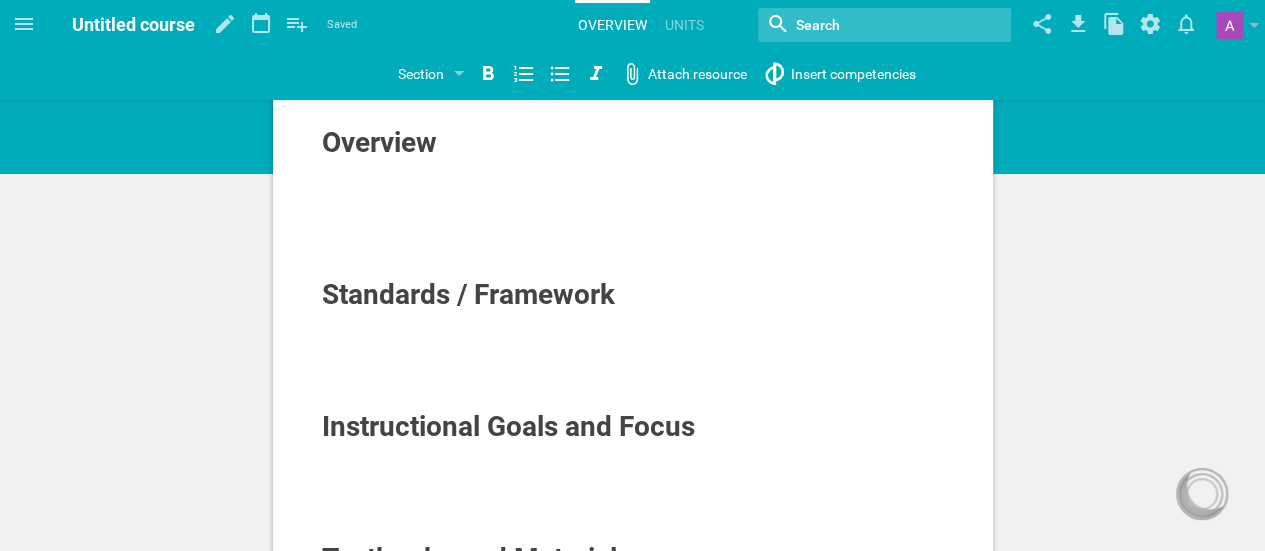 scroll, scrollTop: 0, scrollLeft: 0, axis: both 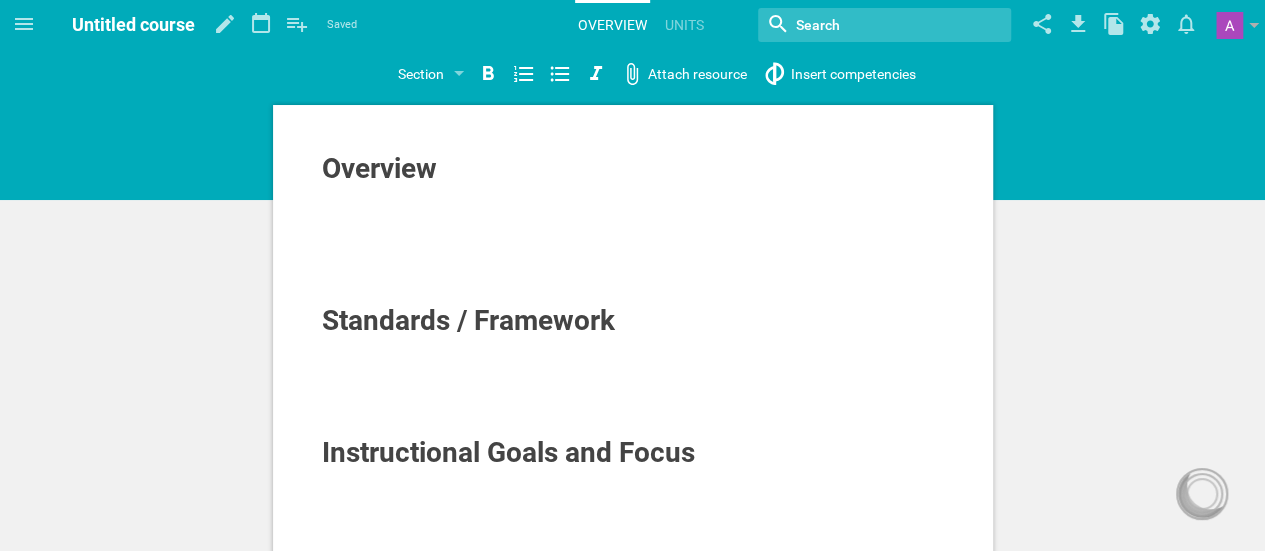 click on "Overview" at bounding box center (633, 169) 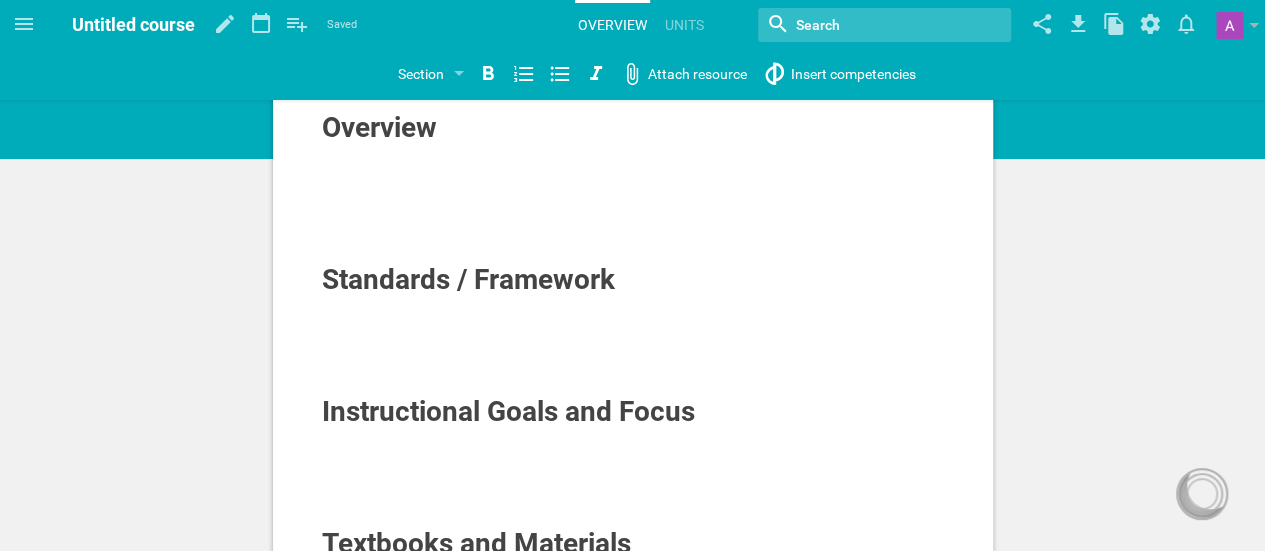 scroll, scrollTop: 0, scrollLeft: 0, axis: both 